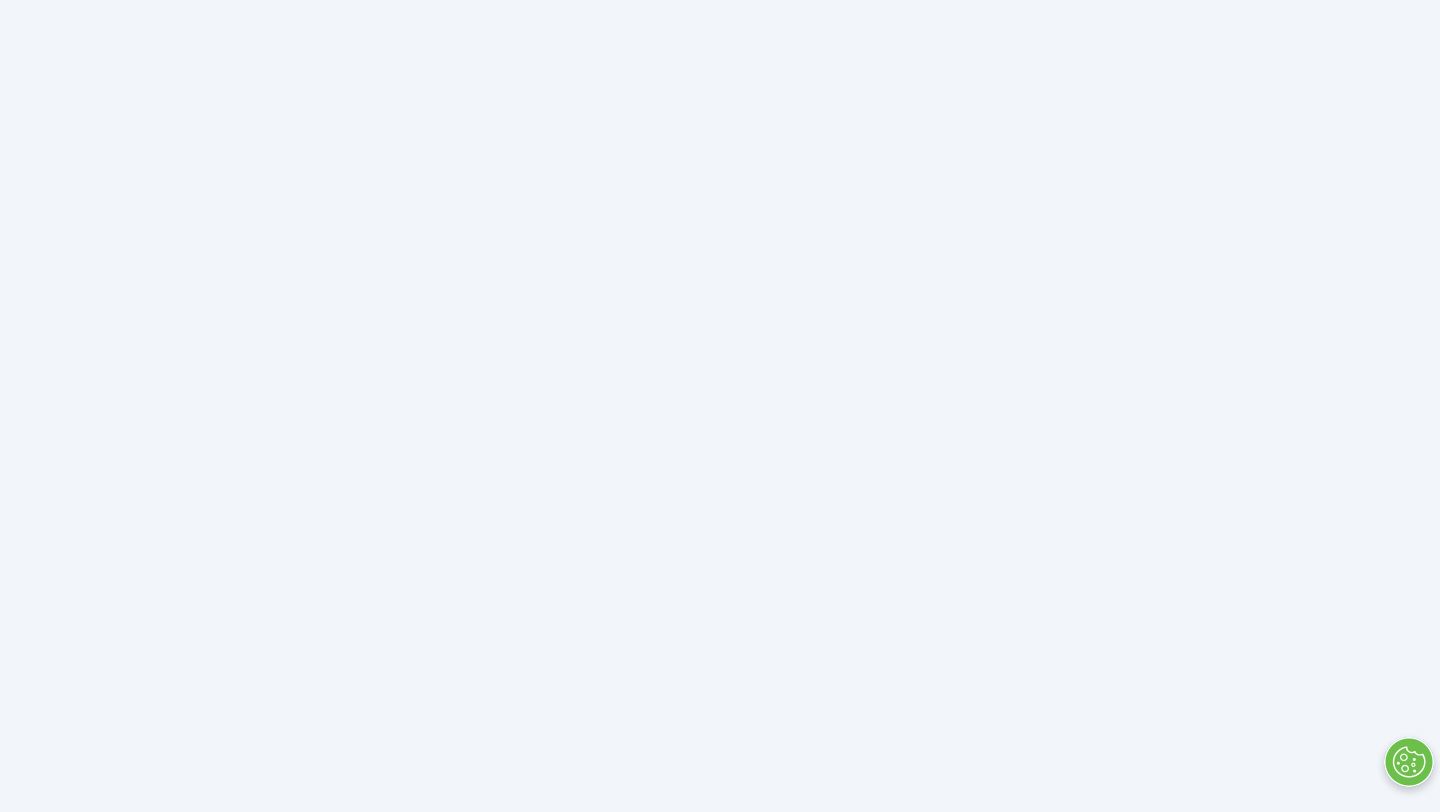 scroll, scrollTop: 0, scrollLeft: 0, axis: both 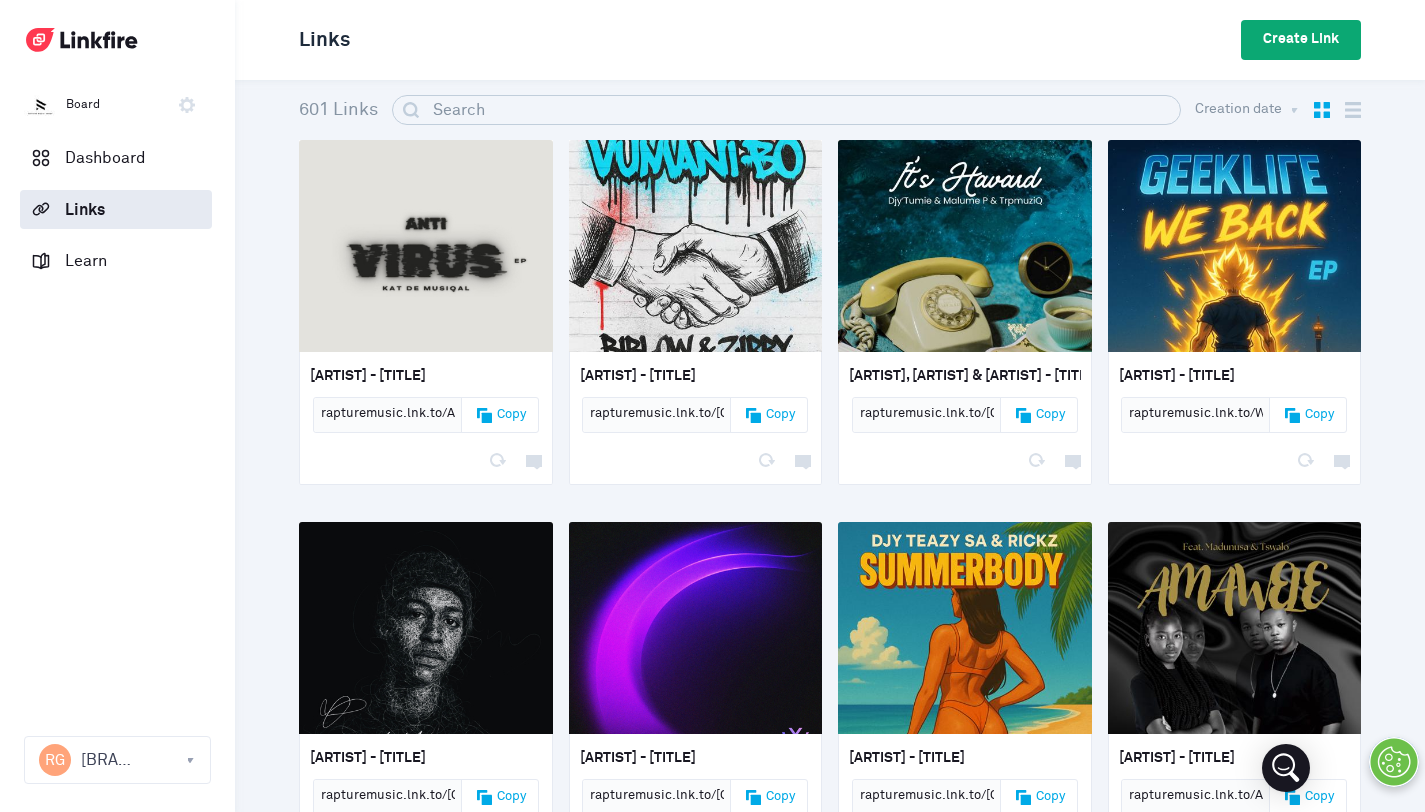 click on "Create Link" at bounding box center (1301, 40) 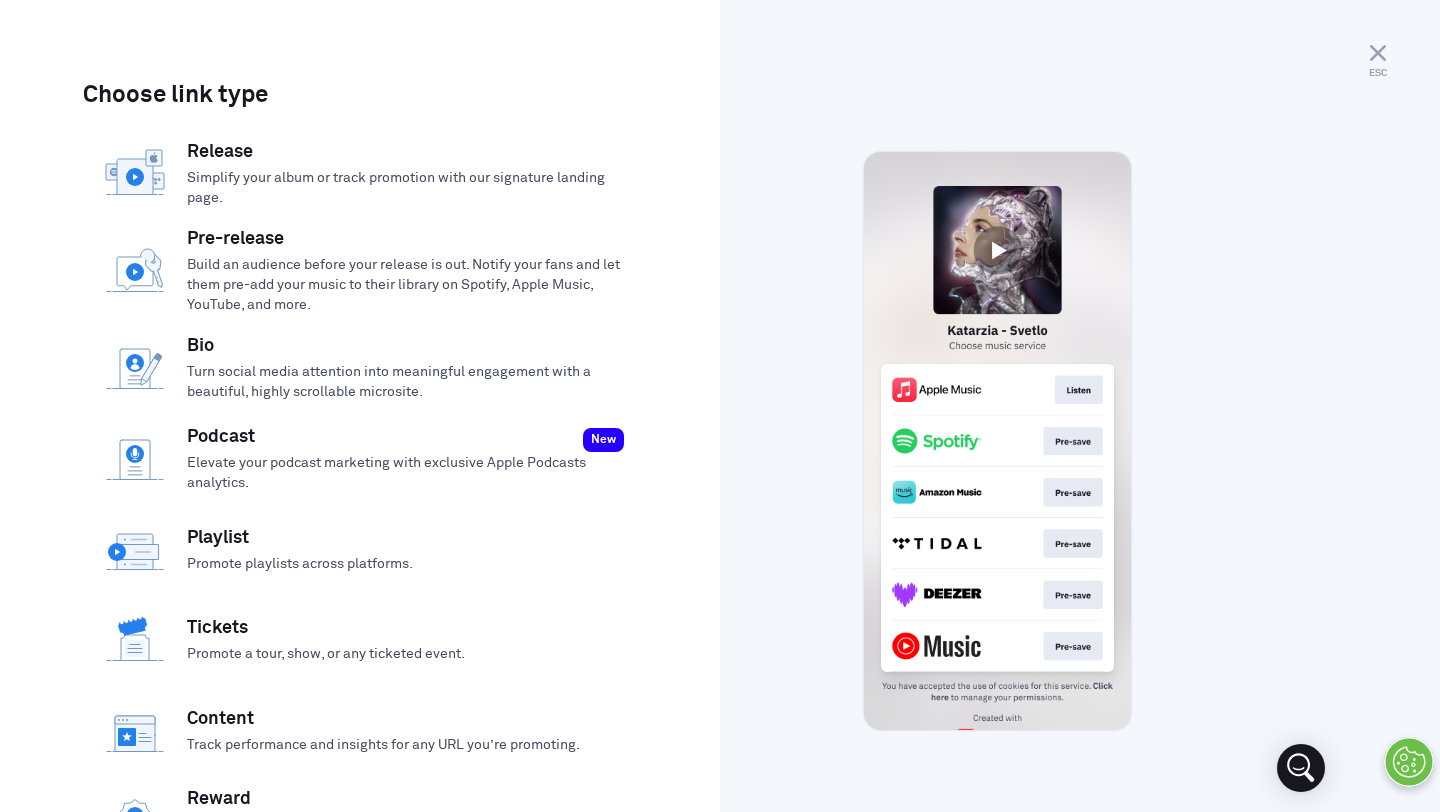 click on "Build an audience before your release is out. Notify your fans and let them pre-add your music to their library on Spotify, Apple Music, YouTube, and more." at bounding box center [406, 285] 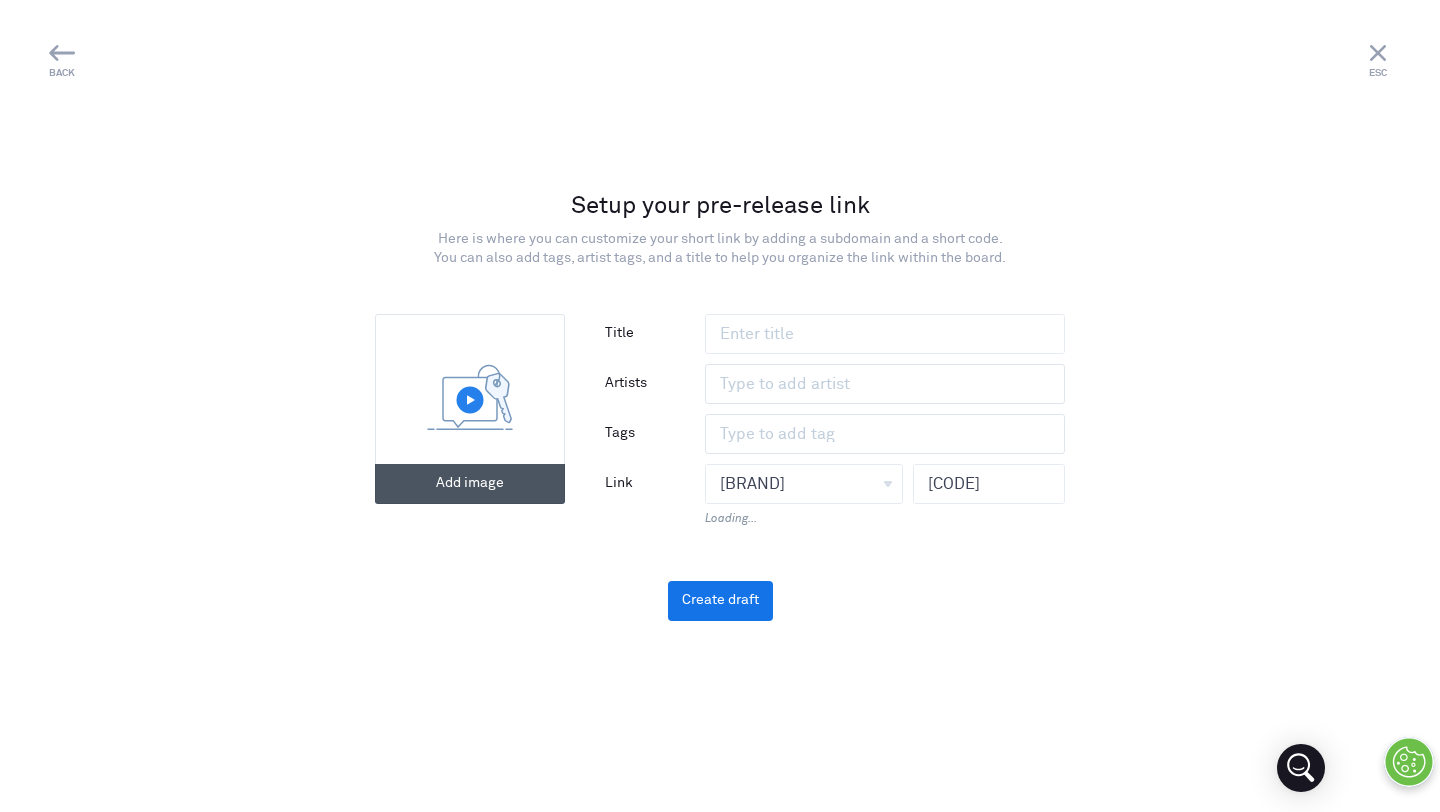 click at bounding box center (470, 409) 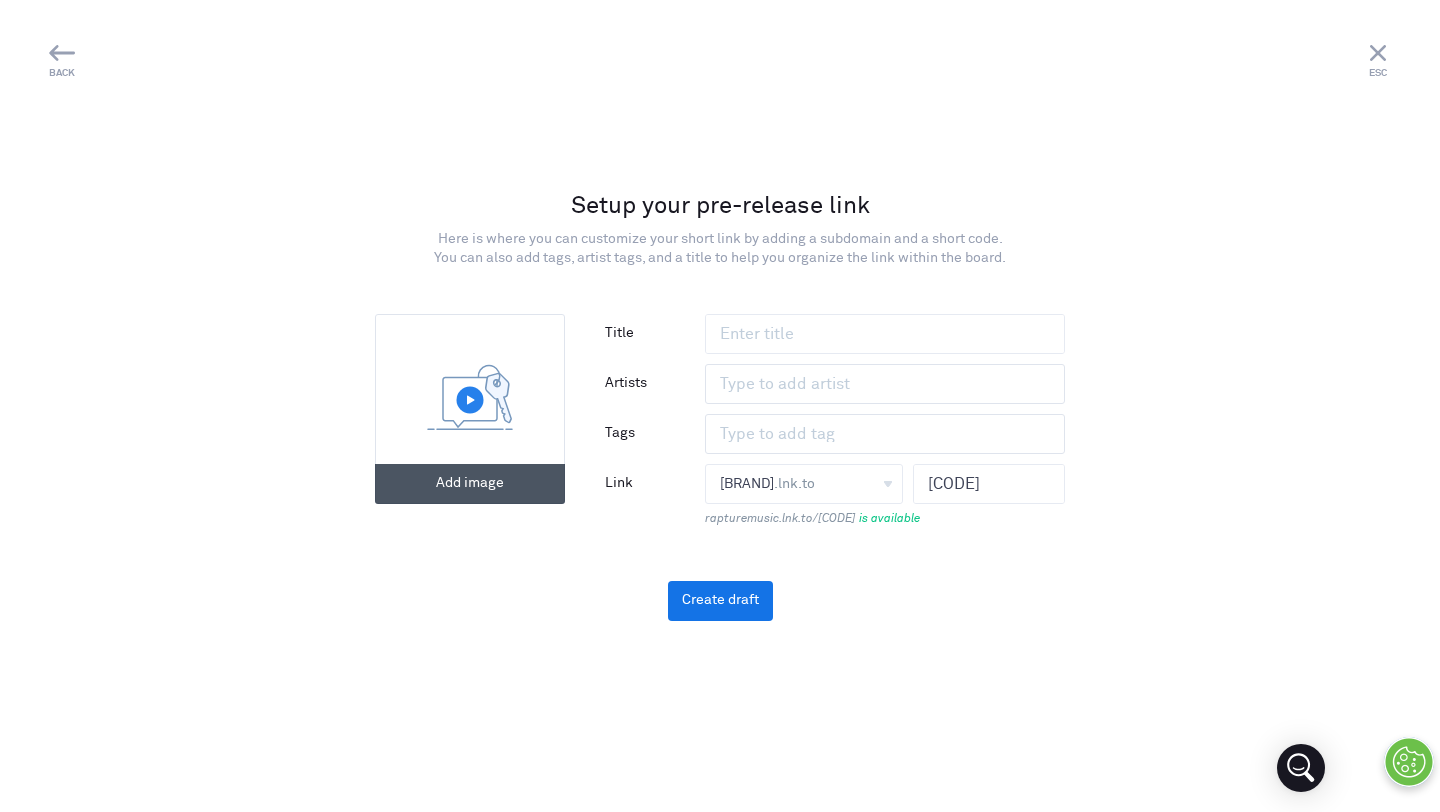 type on "C:\fakepath\[FILENAME].jpeg" 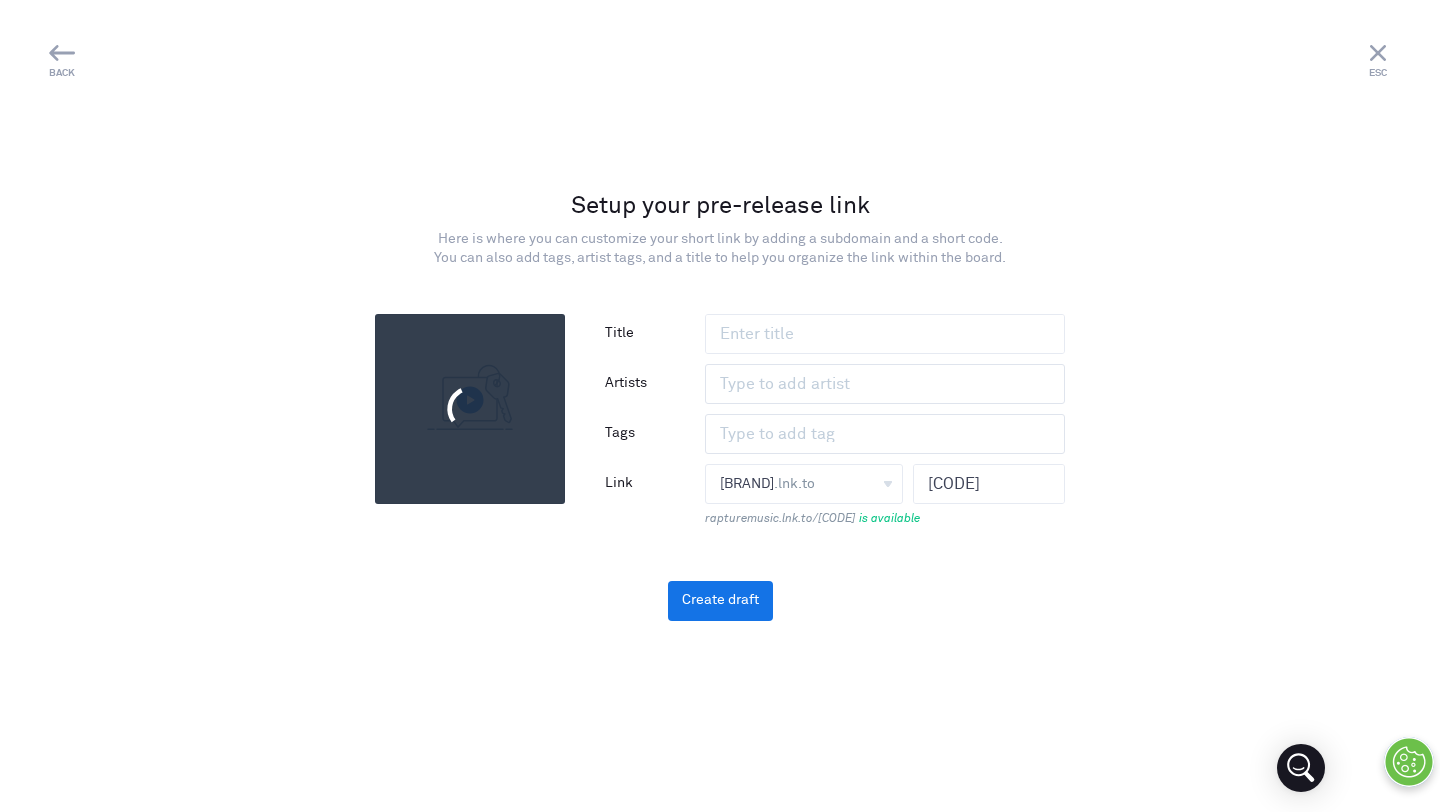 click on "Title
rapturemusic
.lnk.to
rapturemusic
rapturemusic
.lnk.to
[CODE]
rapturemusic.lnk.to/[CODE]" at bounding box center [835, 430] 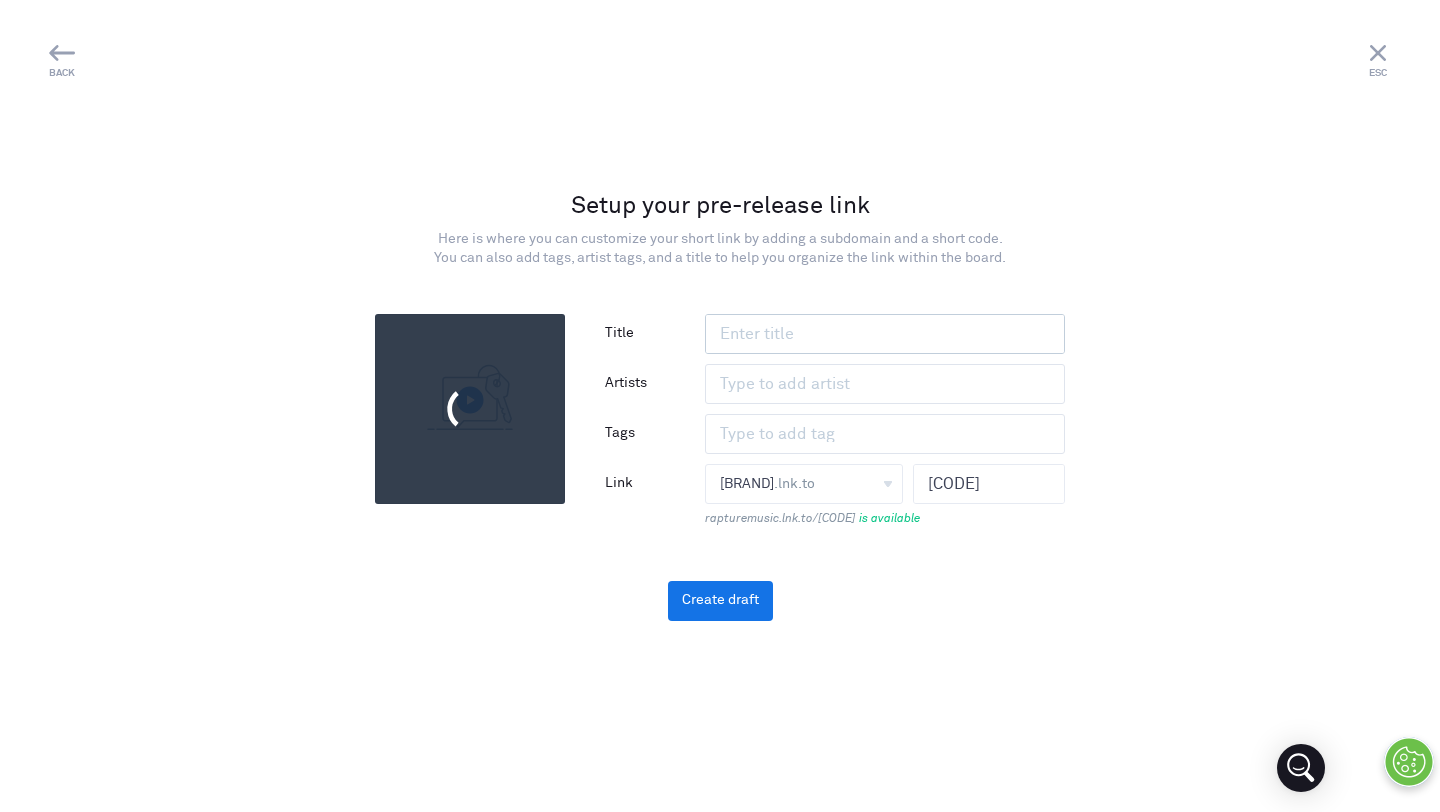 click on "Title
rapturemusic
.lnk.to
rapturemusic
rapturemusic
.lnk.to
[CODE]
rapturemusic.lnk.to/[CODE]" at bounding box center (835, 430) 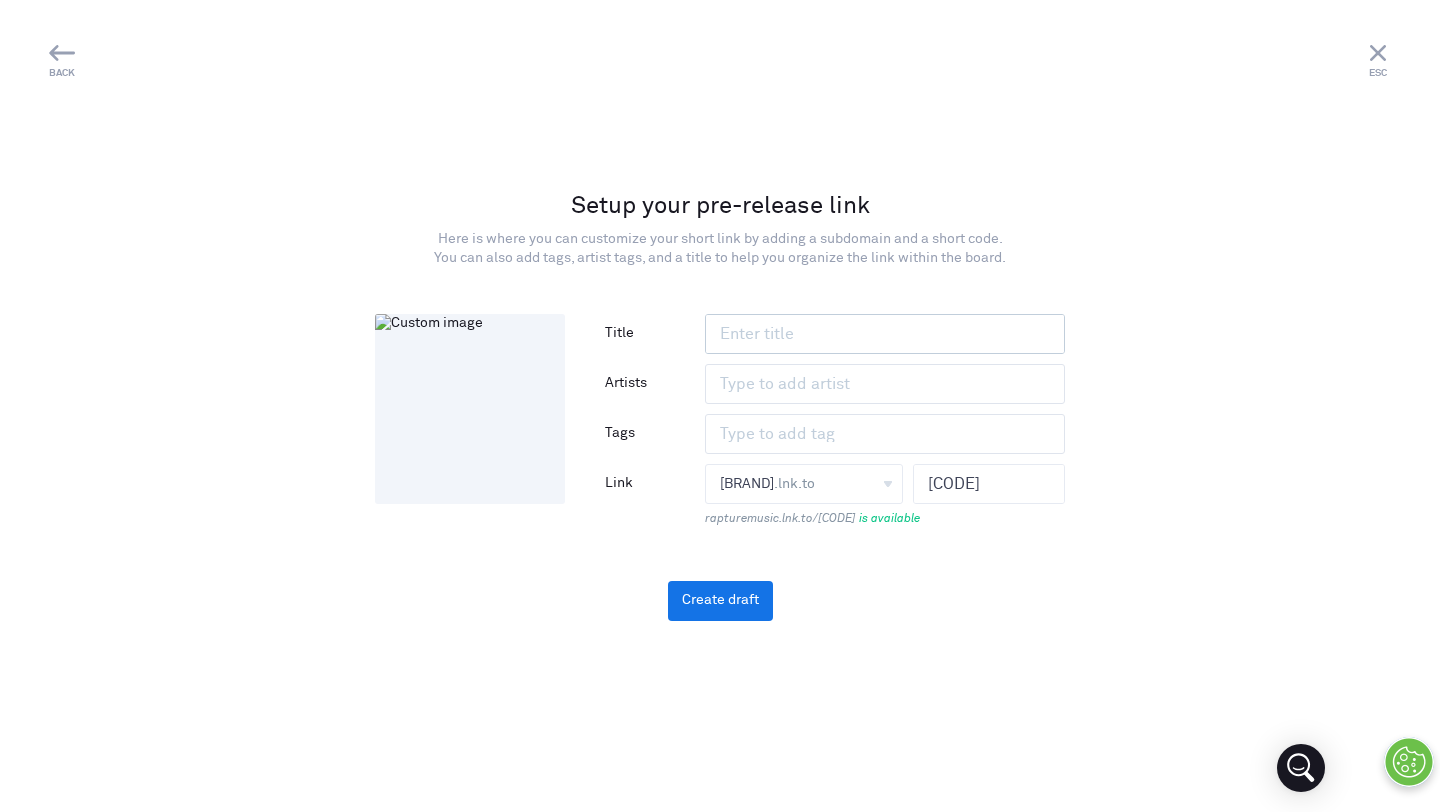 click at bounding box center (885, 334) 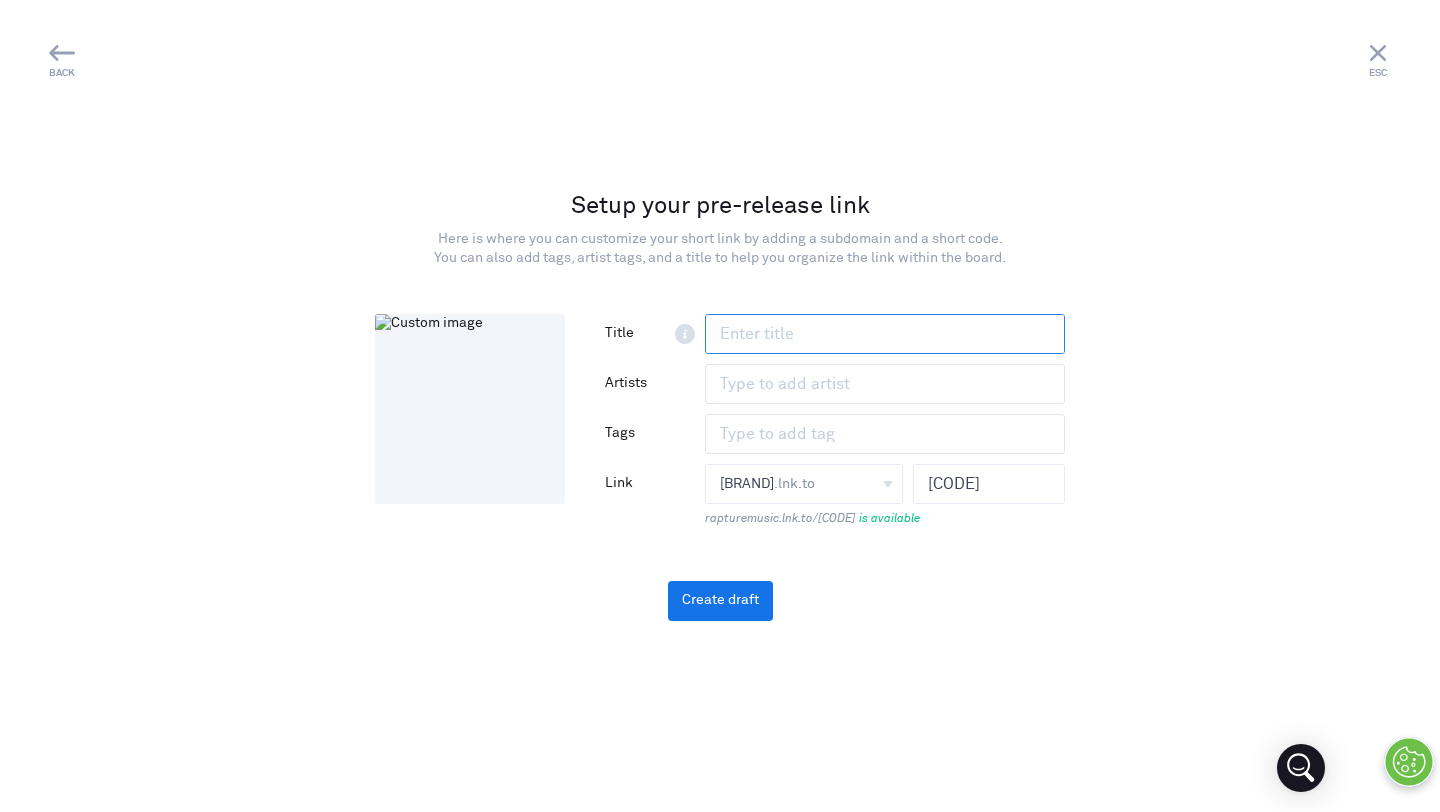 paste on "[TITLE] [ARTIST]" 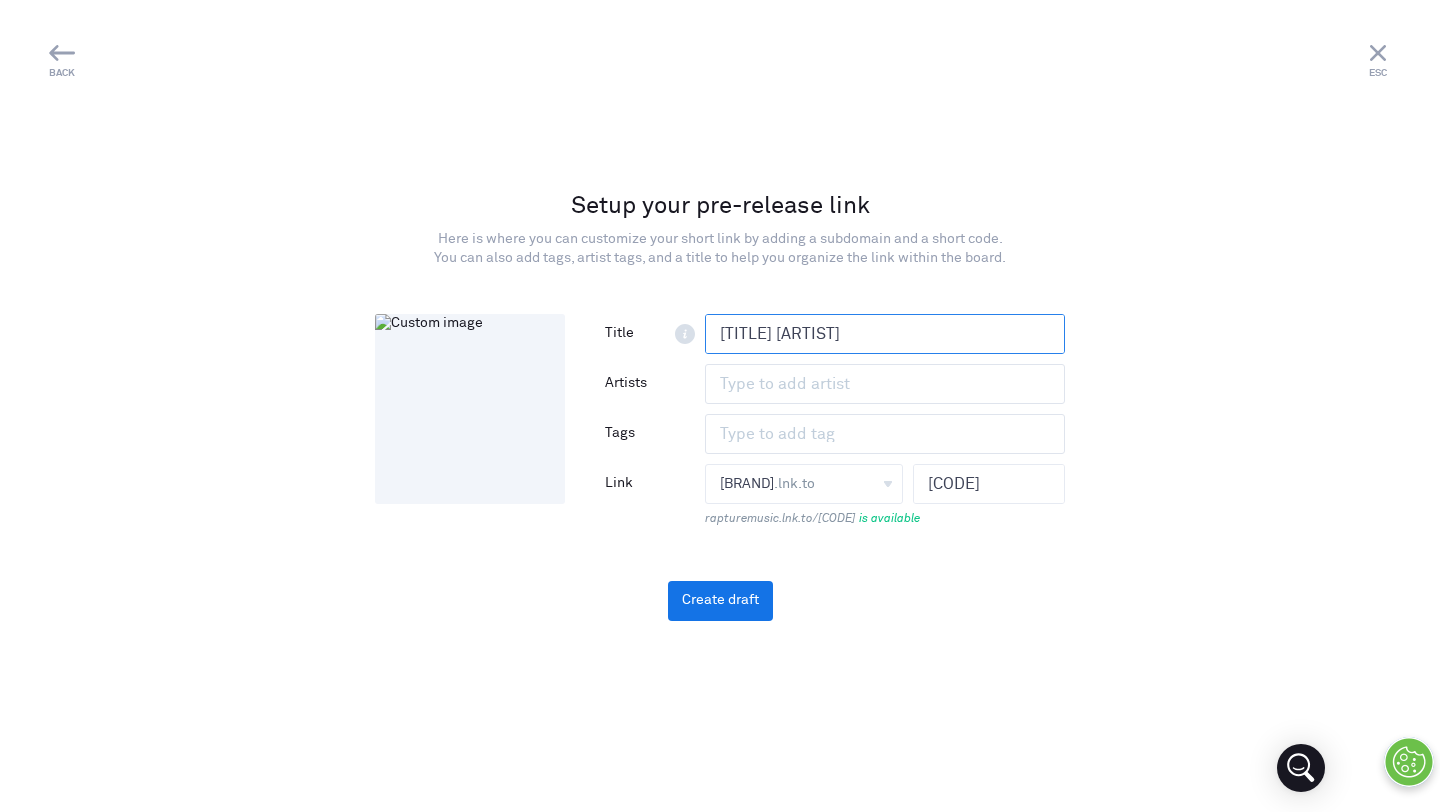 click on "[TITLE] [ARTIST]" at bounding box center (885, 334) 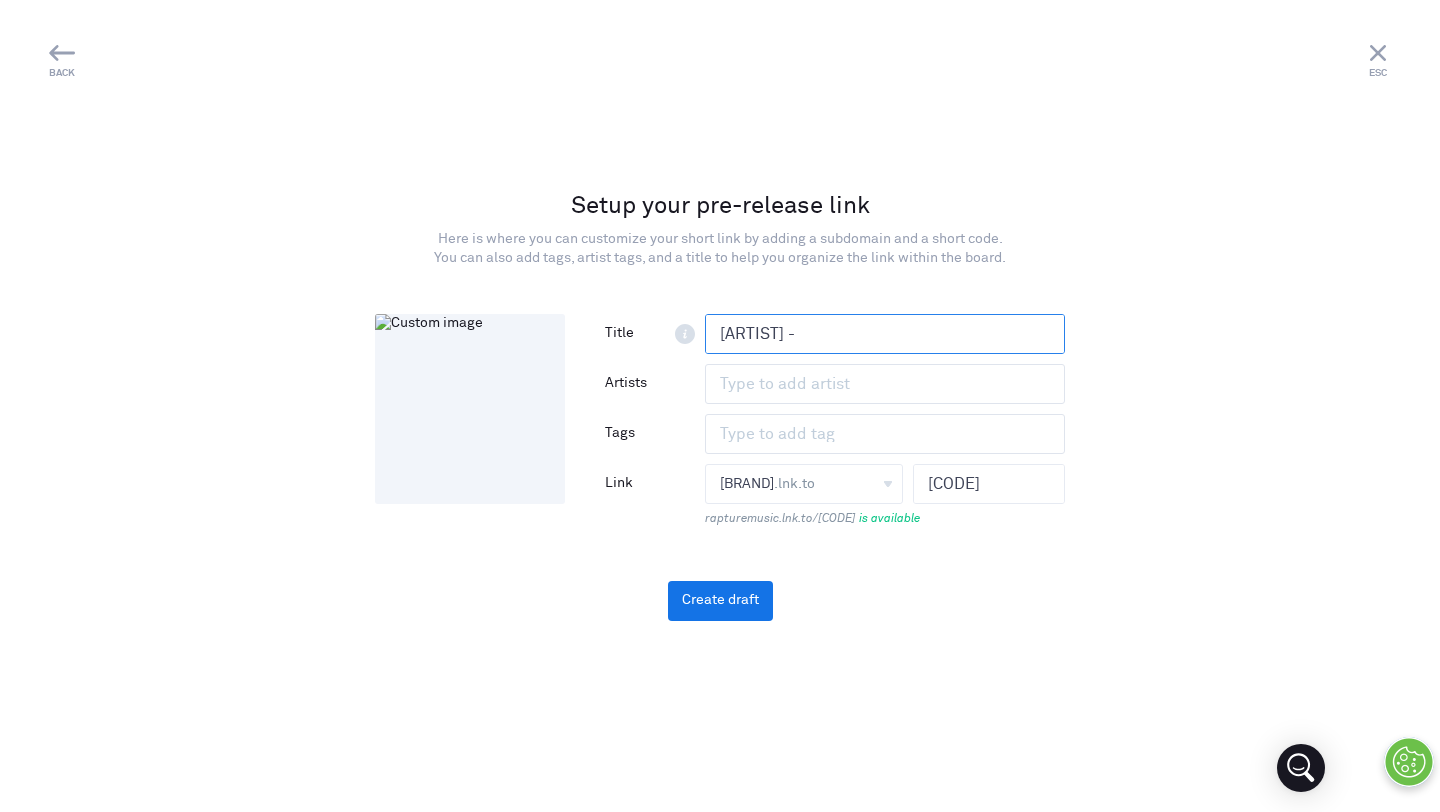 paste on "[TITLE]" 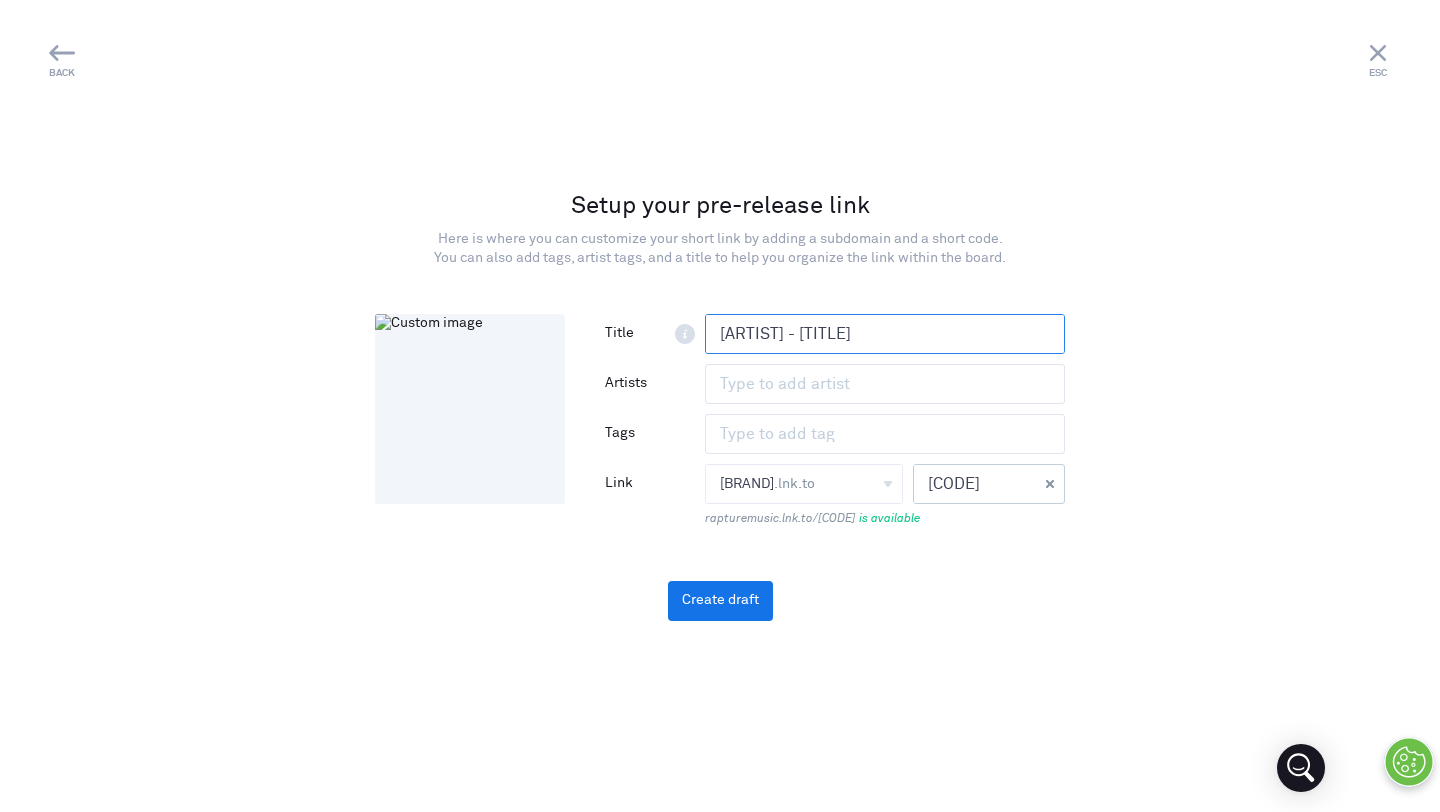 type on "[ARTIST] - [TITLE]" 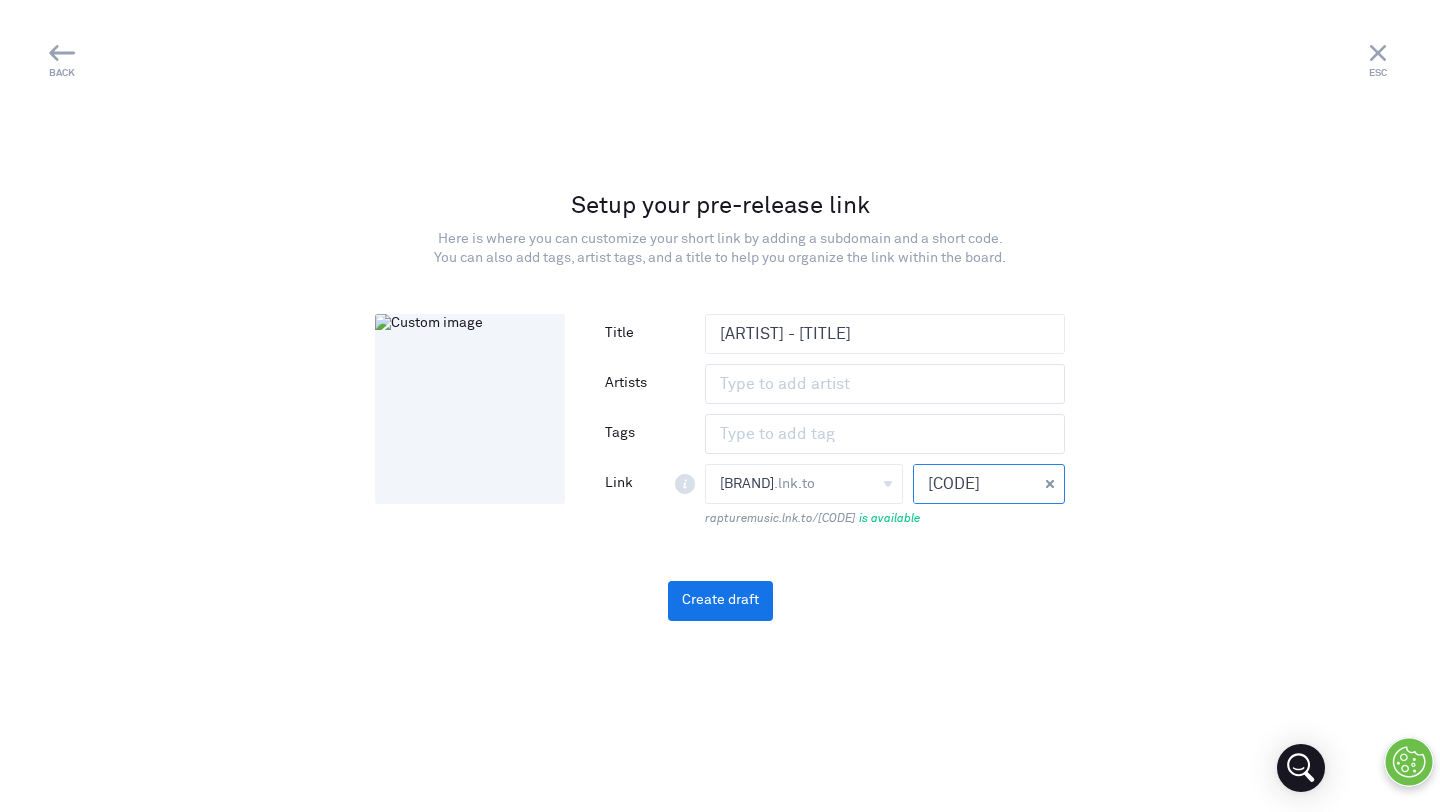 click on "[CODE]" at bounding box center [975, 484] 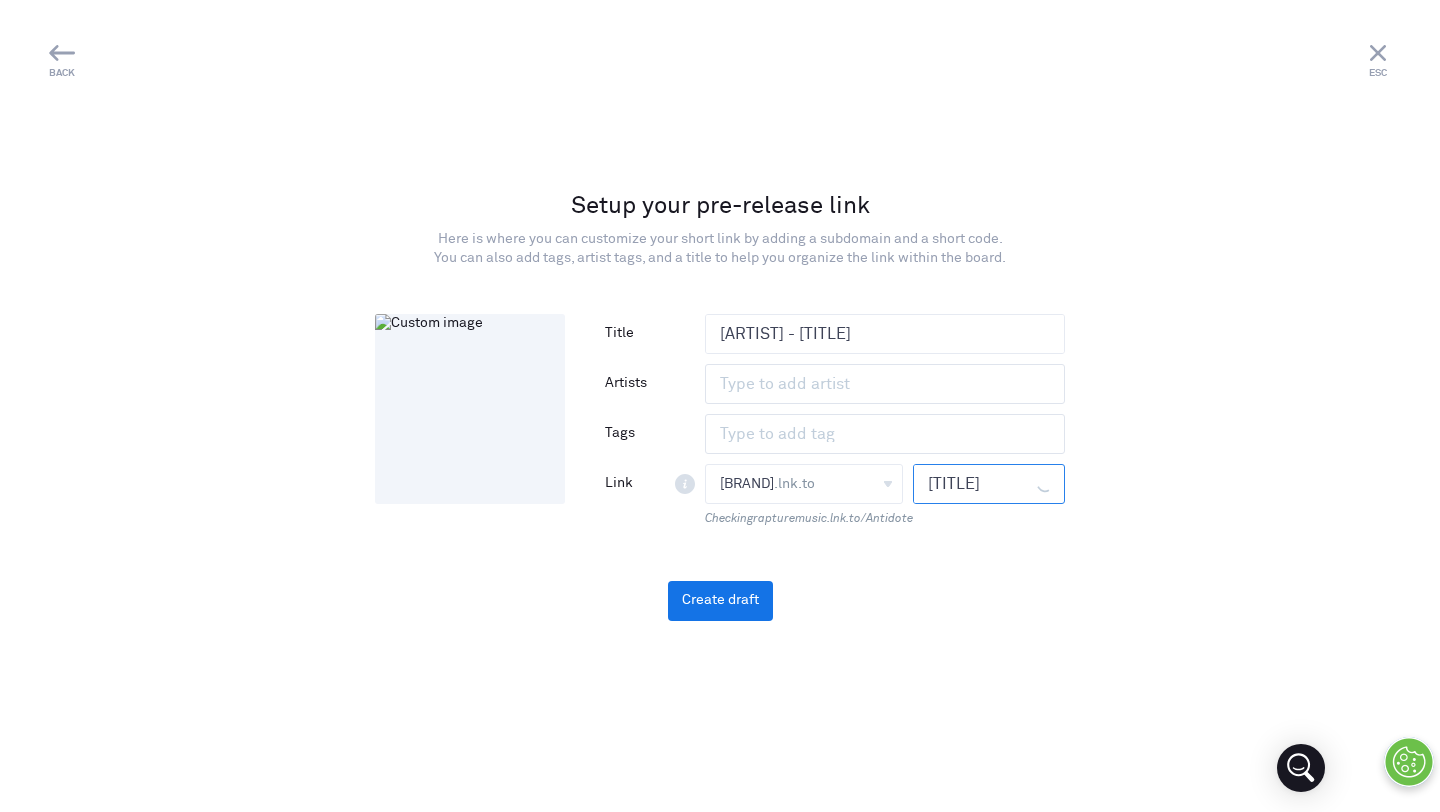 type on "[TITLE]" 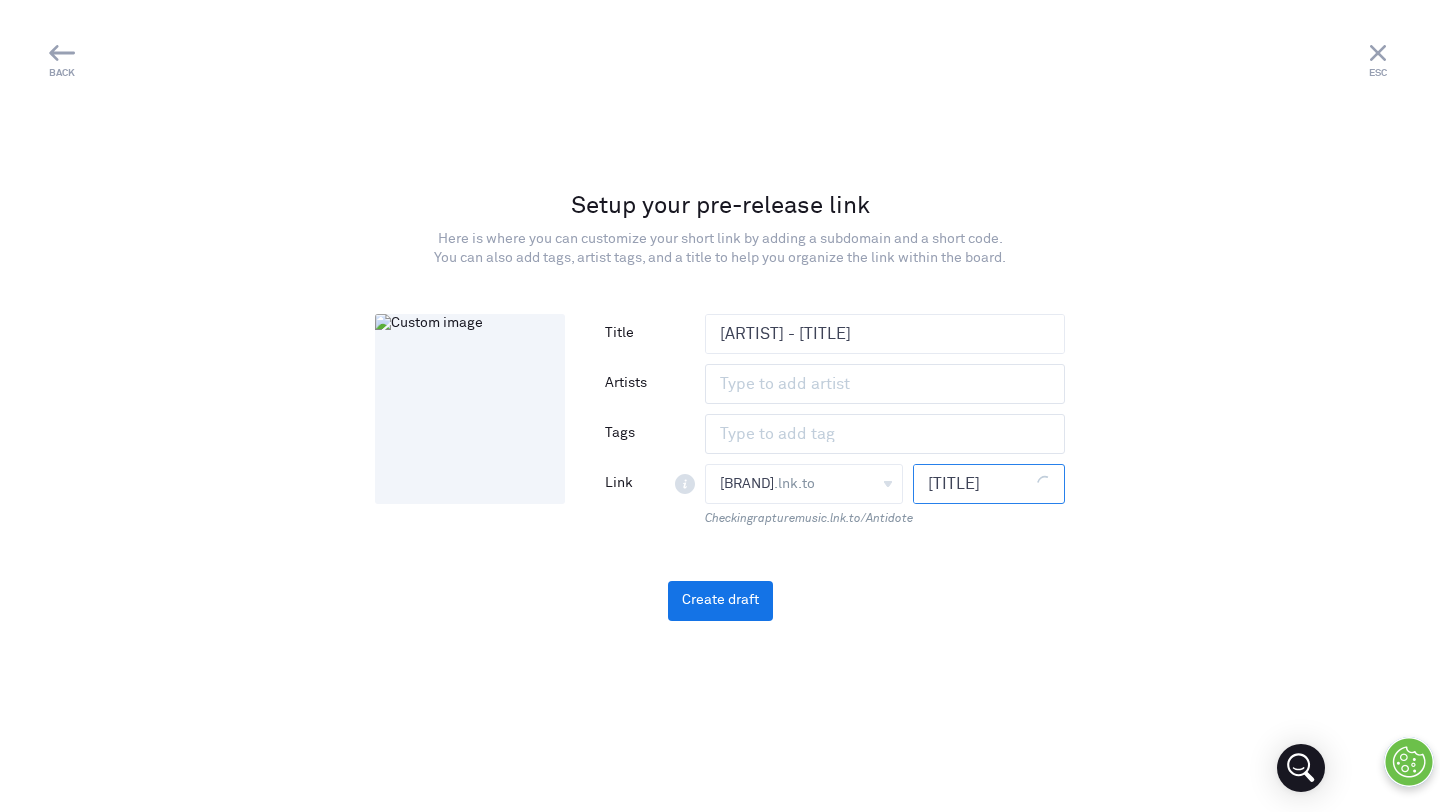 click on "Setup your pre-release link
Here is where you can customize your short link by adding a subdomain and a short code.   You can also add tags, artist tags, and a title to help you organize the link within the board.
Add image
Title
[ARTIST] - [TITLE]
Artists
No matches
Tags
No matches" at bounding box center [720, 405] 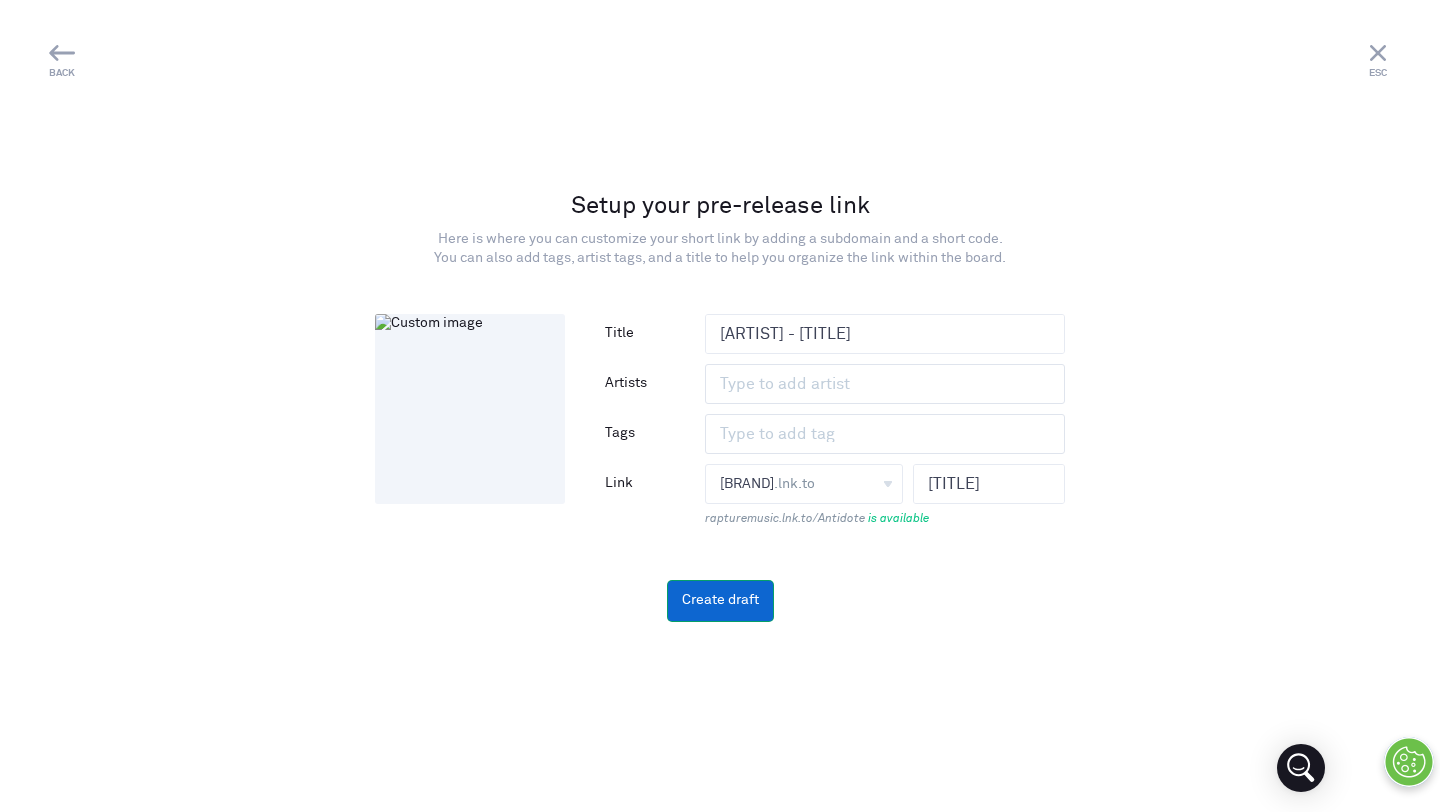 click on "Create draft" at bounding box center [720, 601] 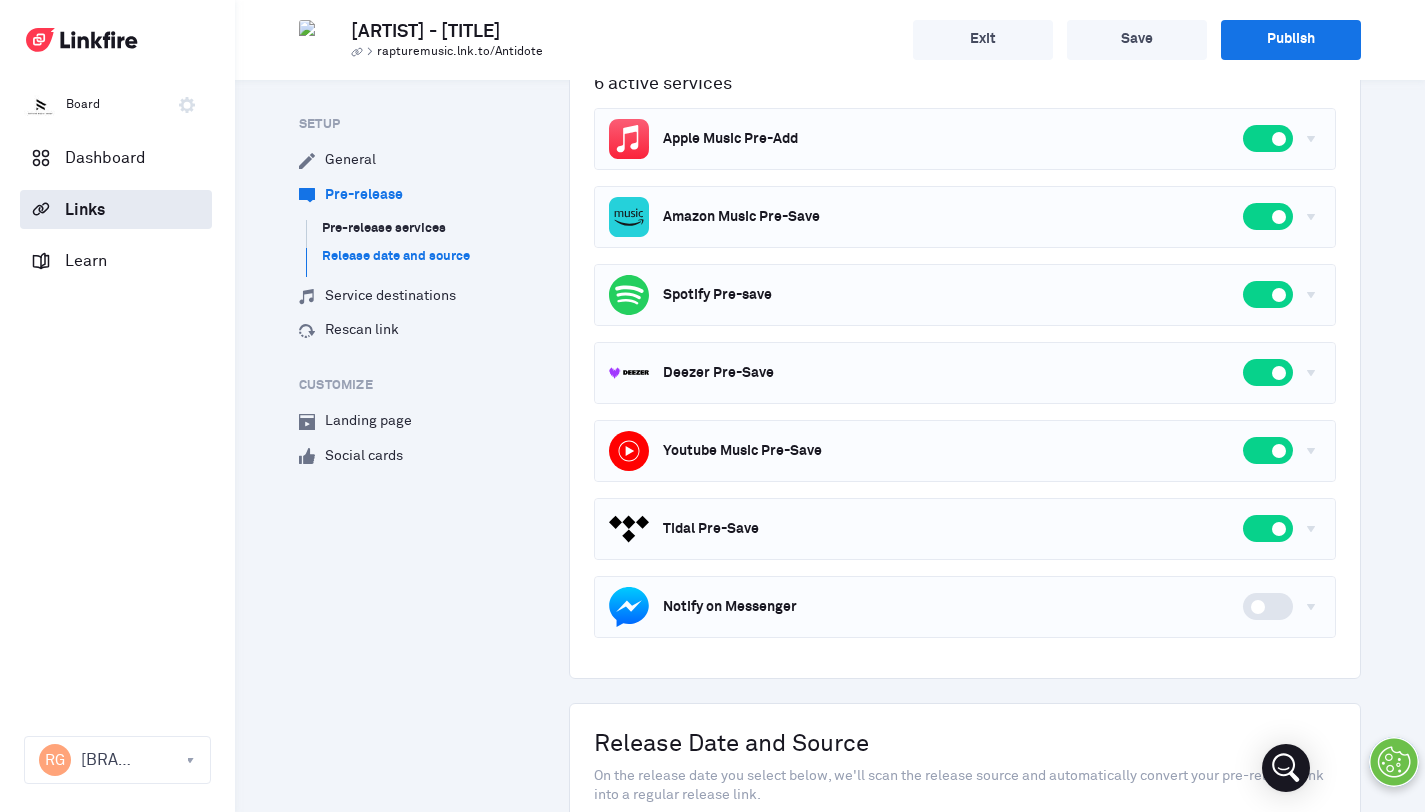 scroll, scrollTop: 509, scrollLeft: 0, axis: vertical 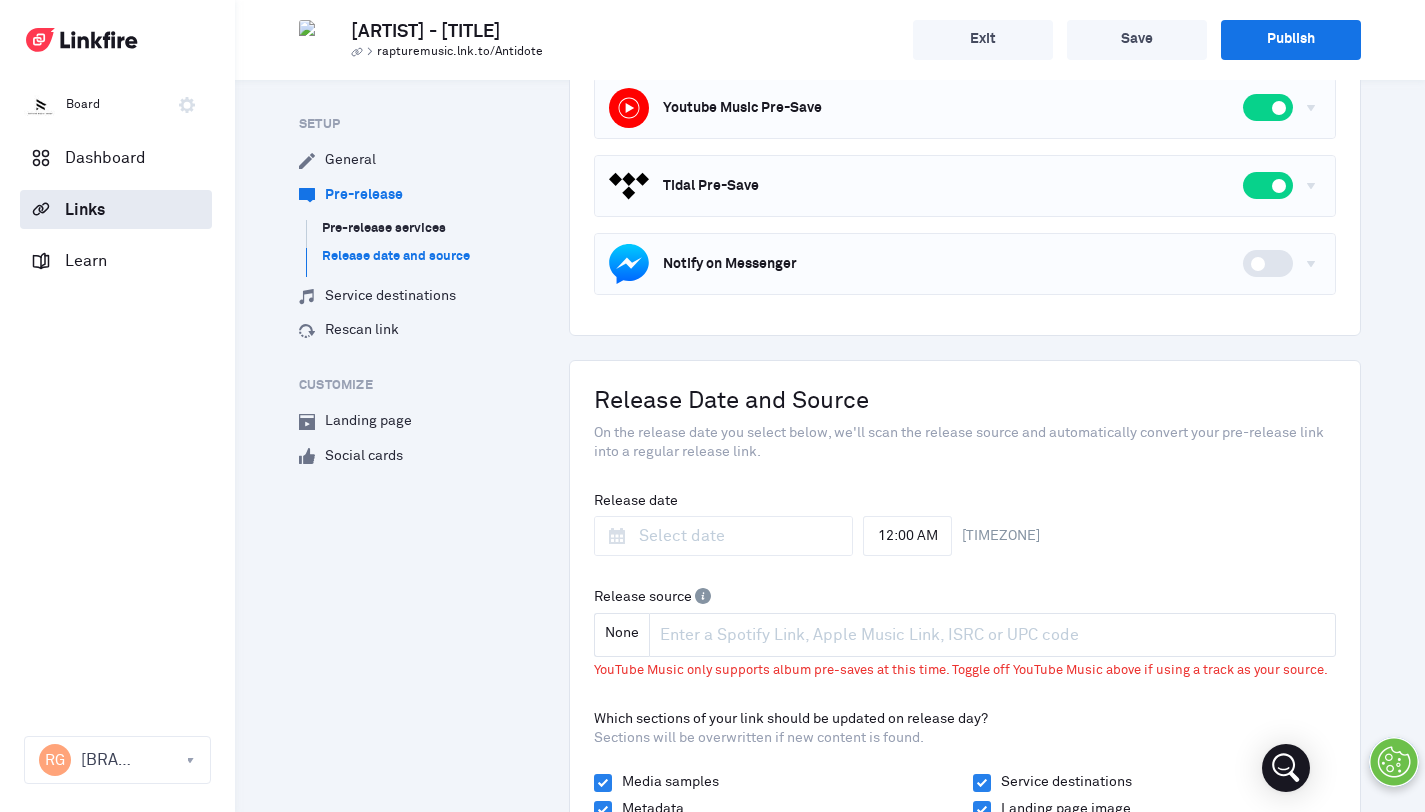 click on "July 2025
M T W T F S S 30 1 2 3 4 5 6 7 8 9 10 11 12 13 14 15 16 17 18 19 20 21 22 23 24 25 26 27 28 29 30 31 1 2 3 4 5 6 7 8 9 10" at bounding box center [724, 536] 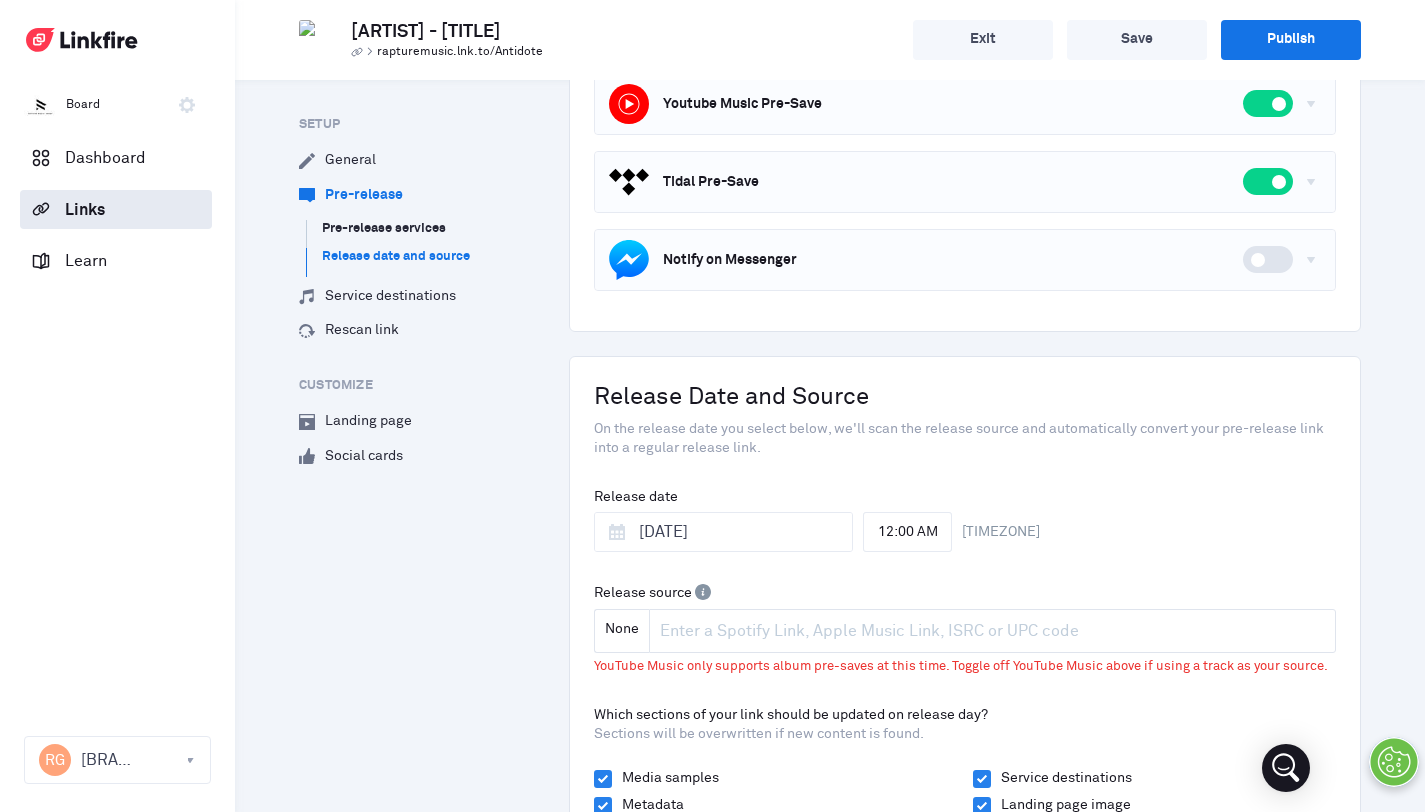 scroll, scrollTop: 513, scrollLeft: 0, axis: vertical 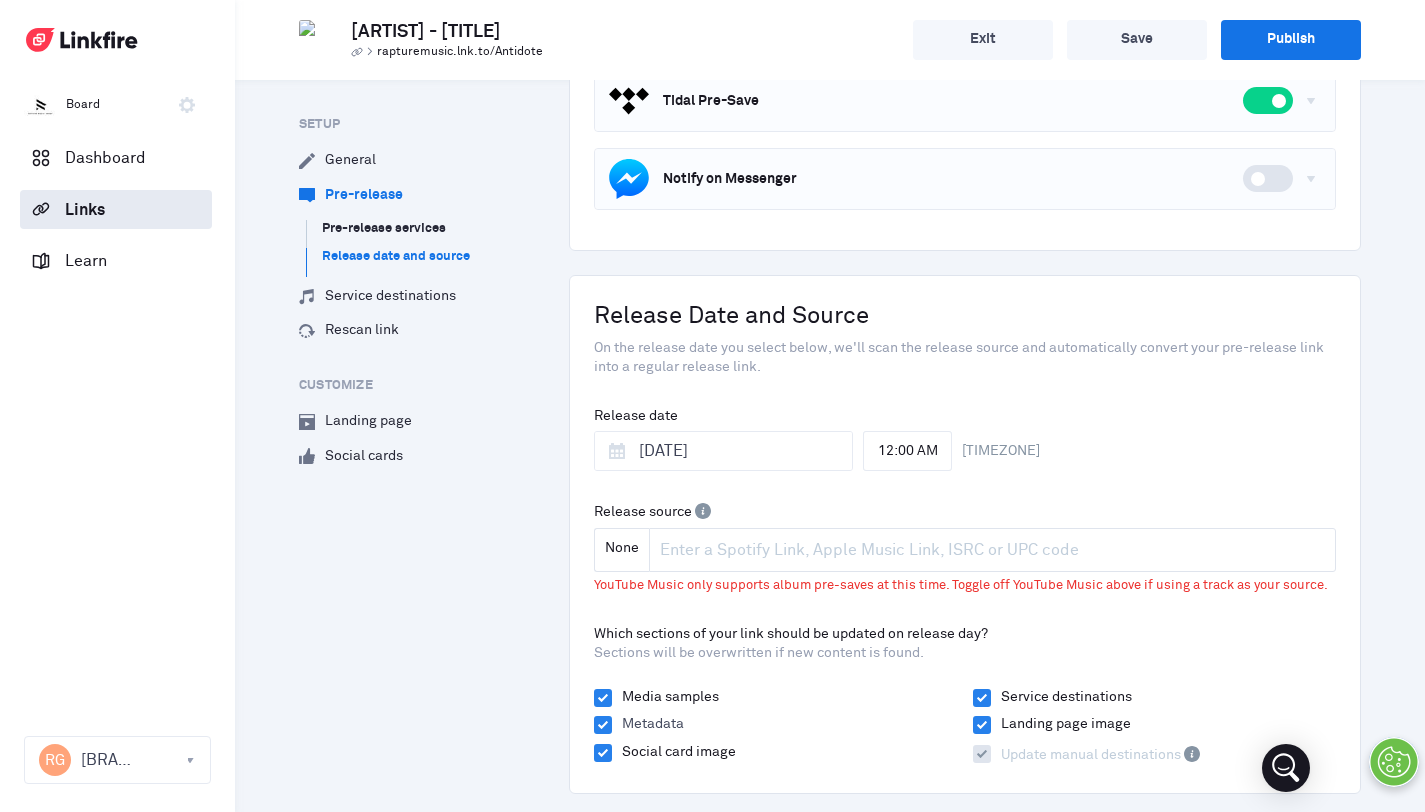 click on "Metadata" at bounding box center (648, 725) 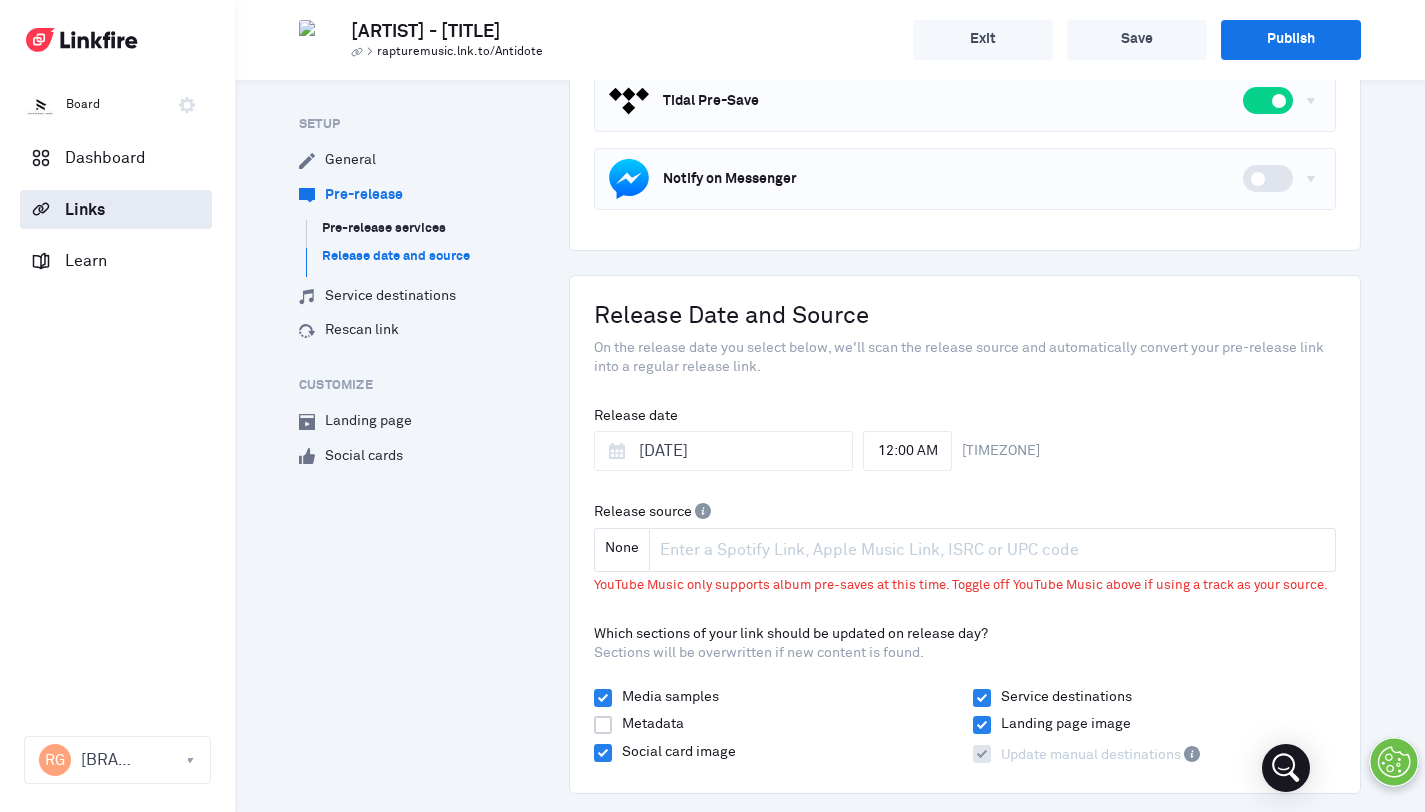 click on "None" at bounding box center [993, 550] 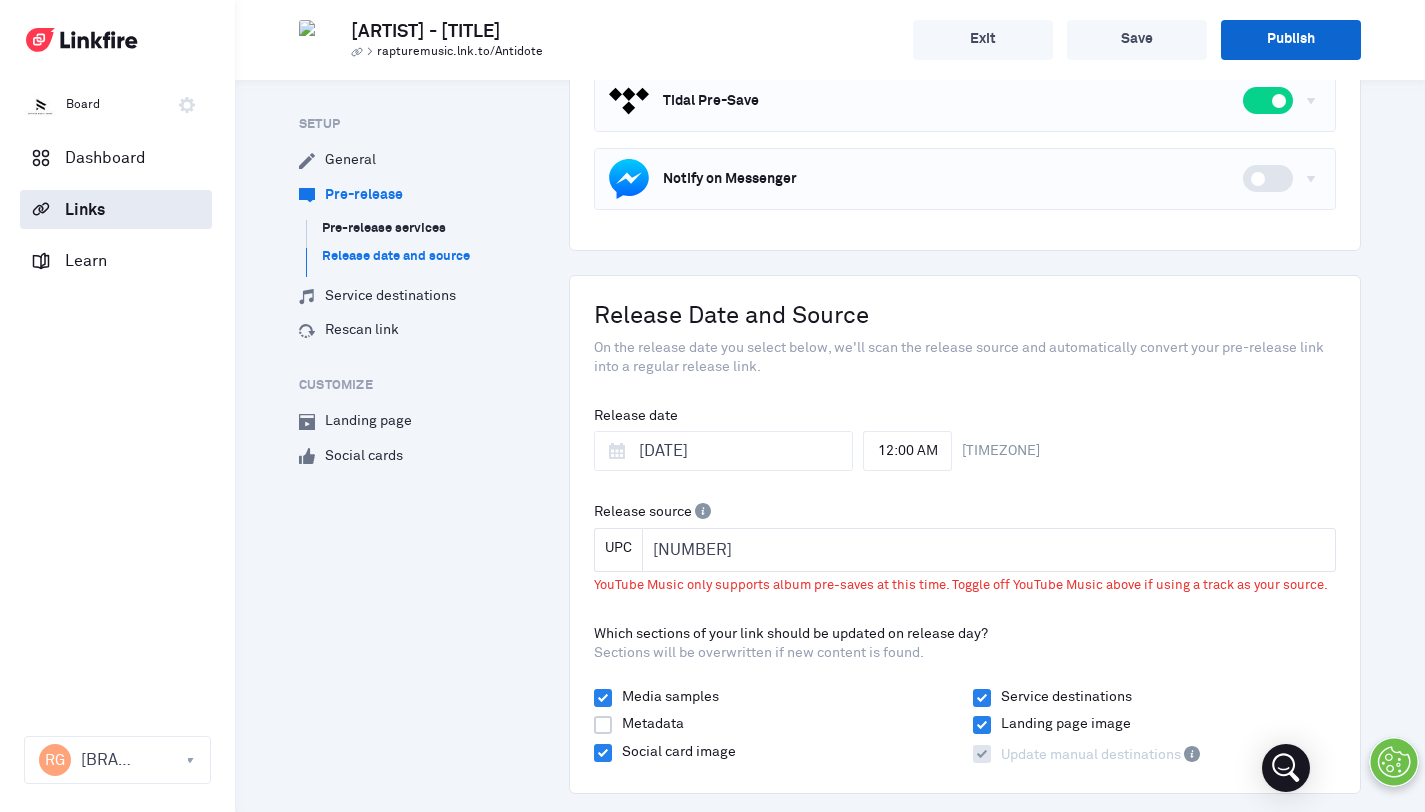 type on "[NUMBER]" 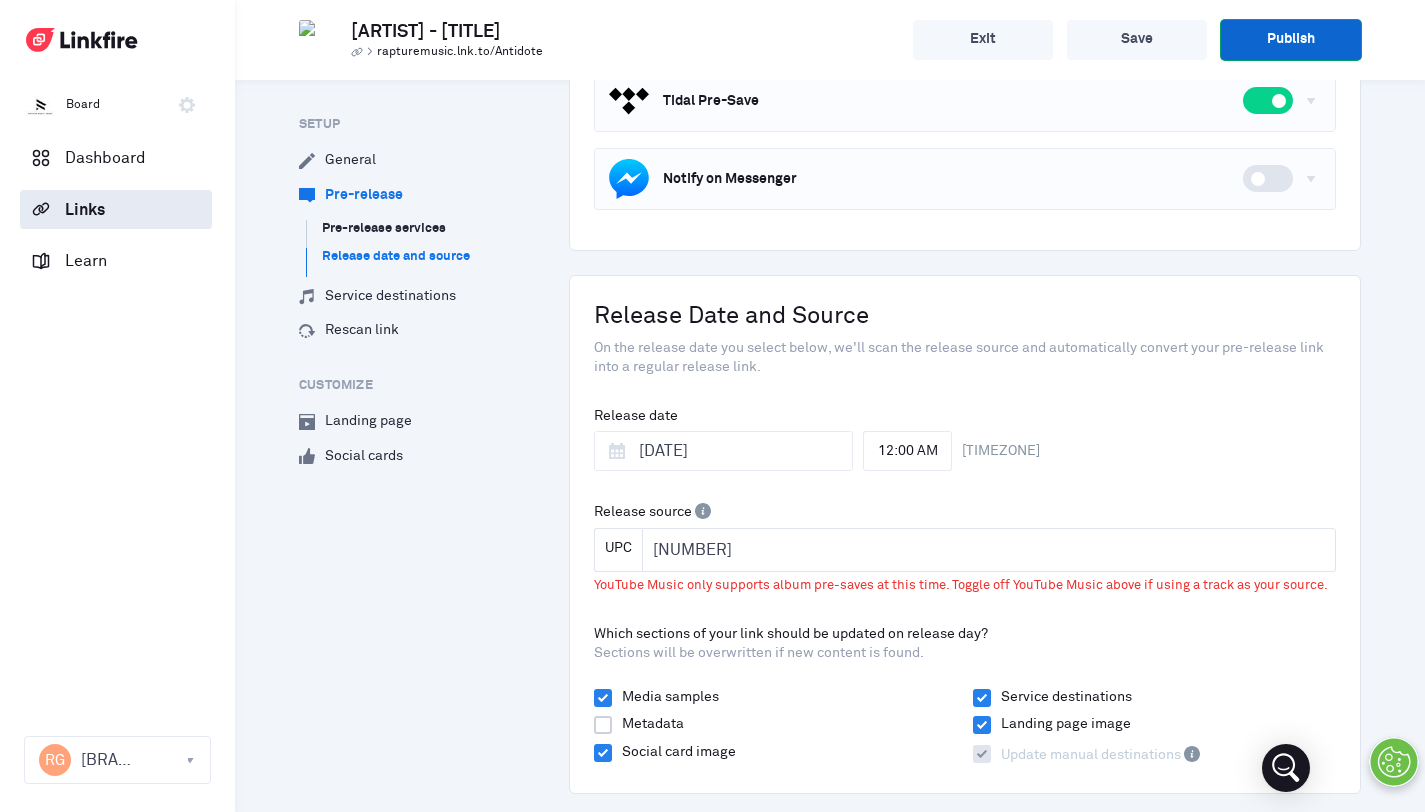 click on "Publish" at bounding box center (1291, 40) 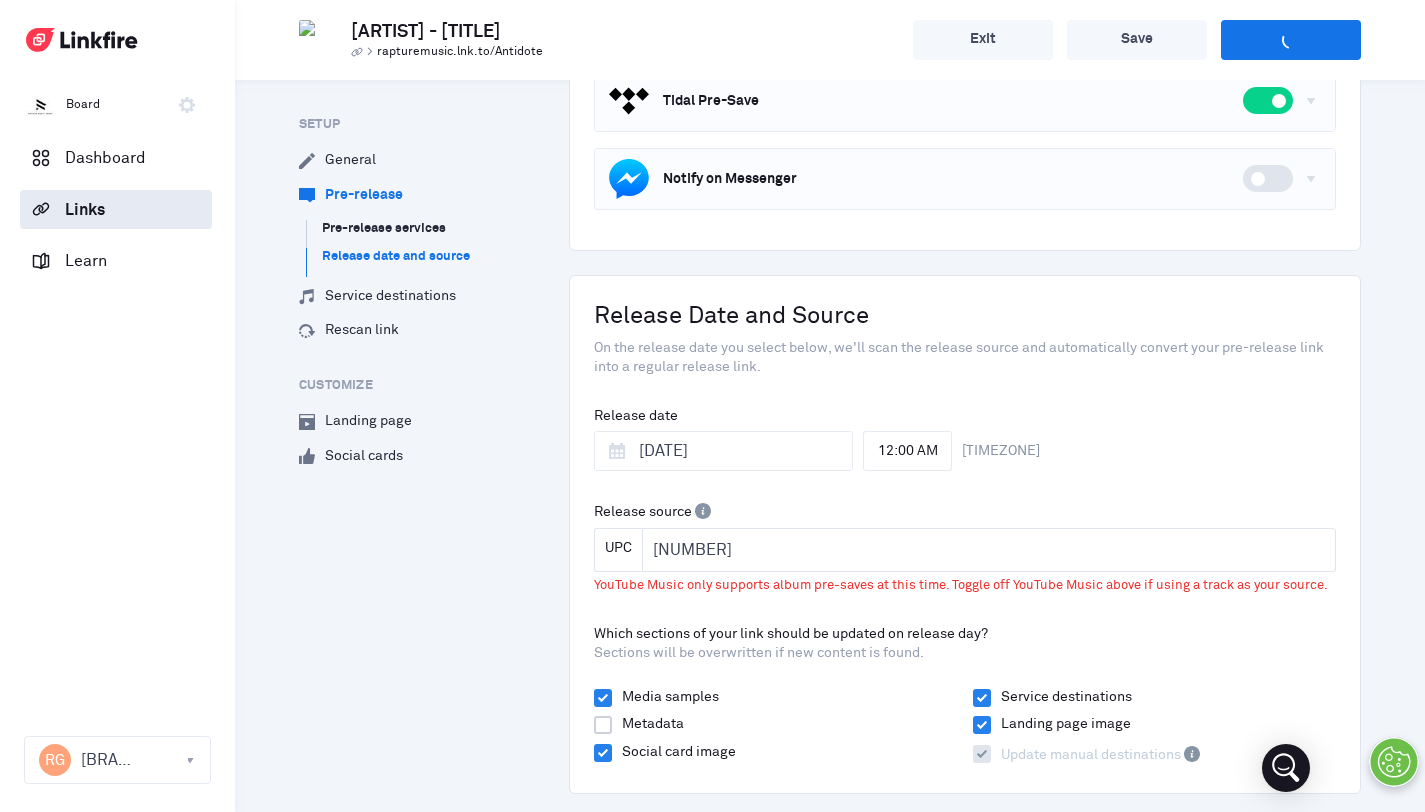scroll, scrollTop: 0, scrollLeft: 0, axis: both 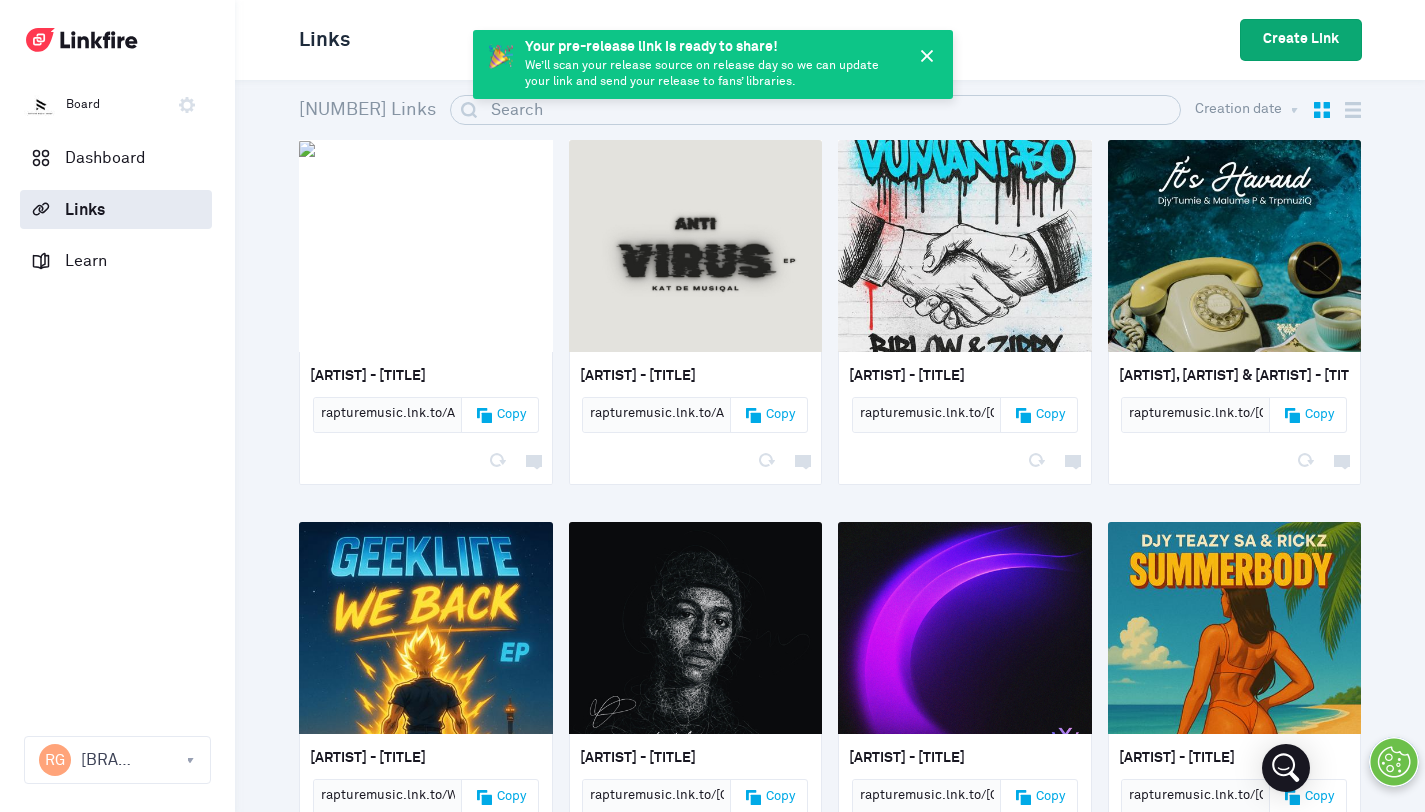 click on "Create Link" at bounding box center (1301, 40) 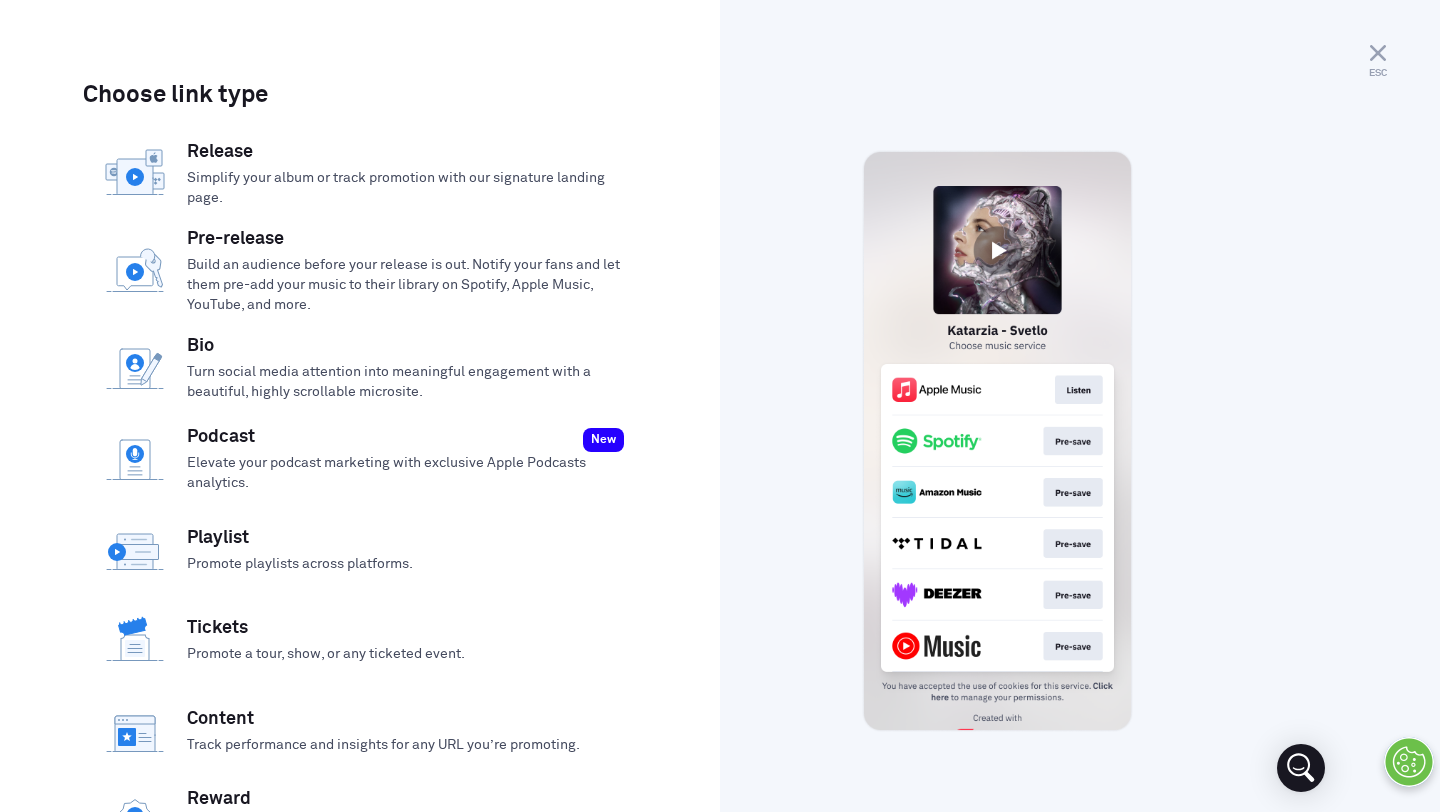 click on "Build an audience before your release is out. Notify your fans and let them pre-add your music to their library on Spotify, Apple Music, YouTube, and more." at bounding box center (406, 285) 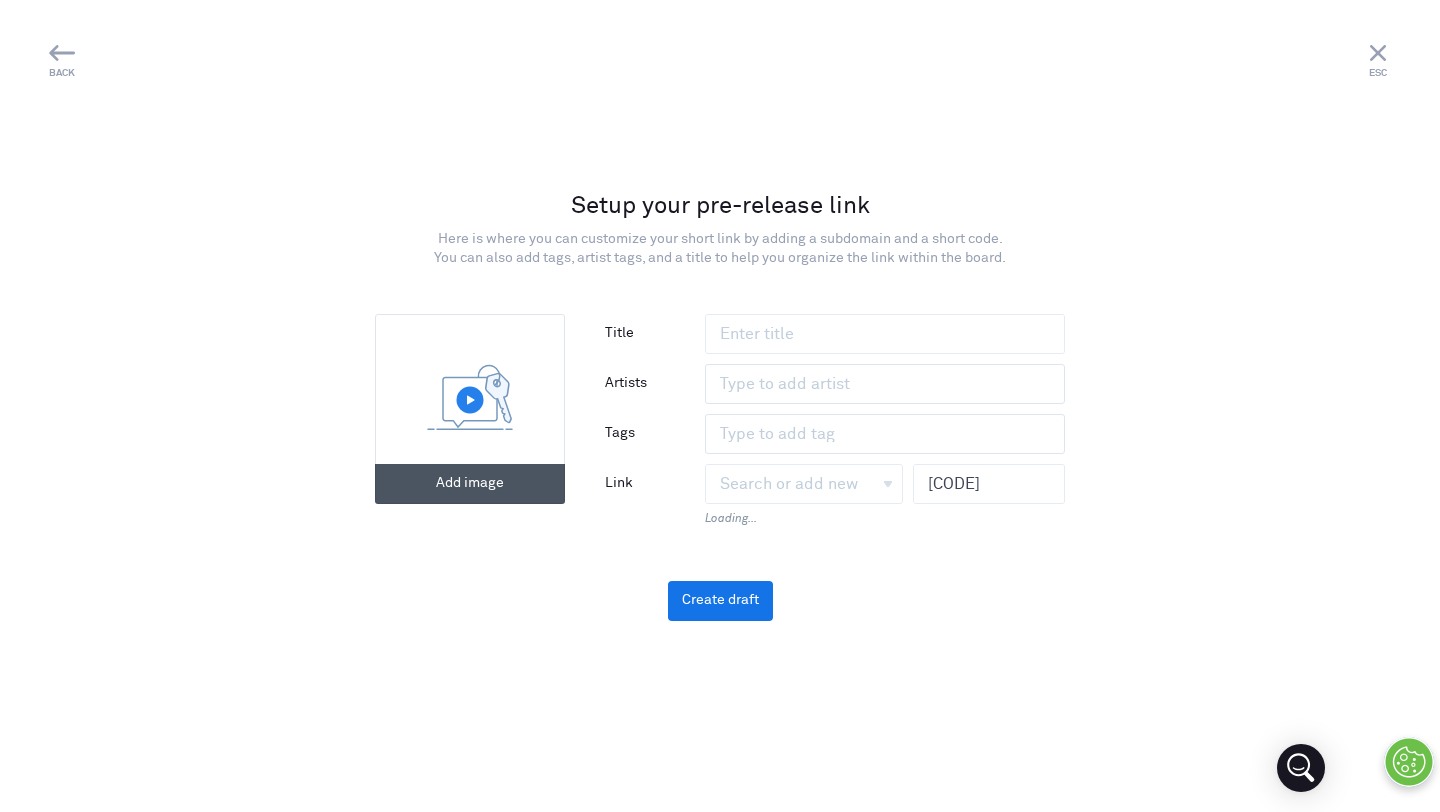 click at bounding box center (470, 409) 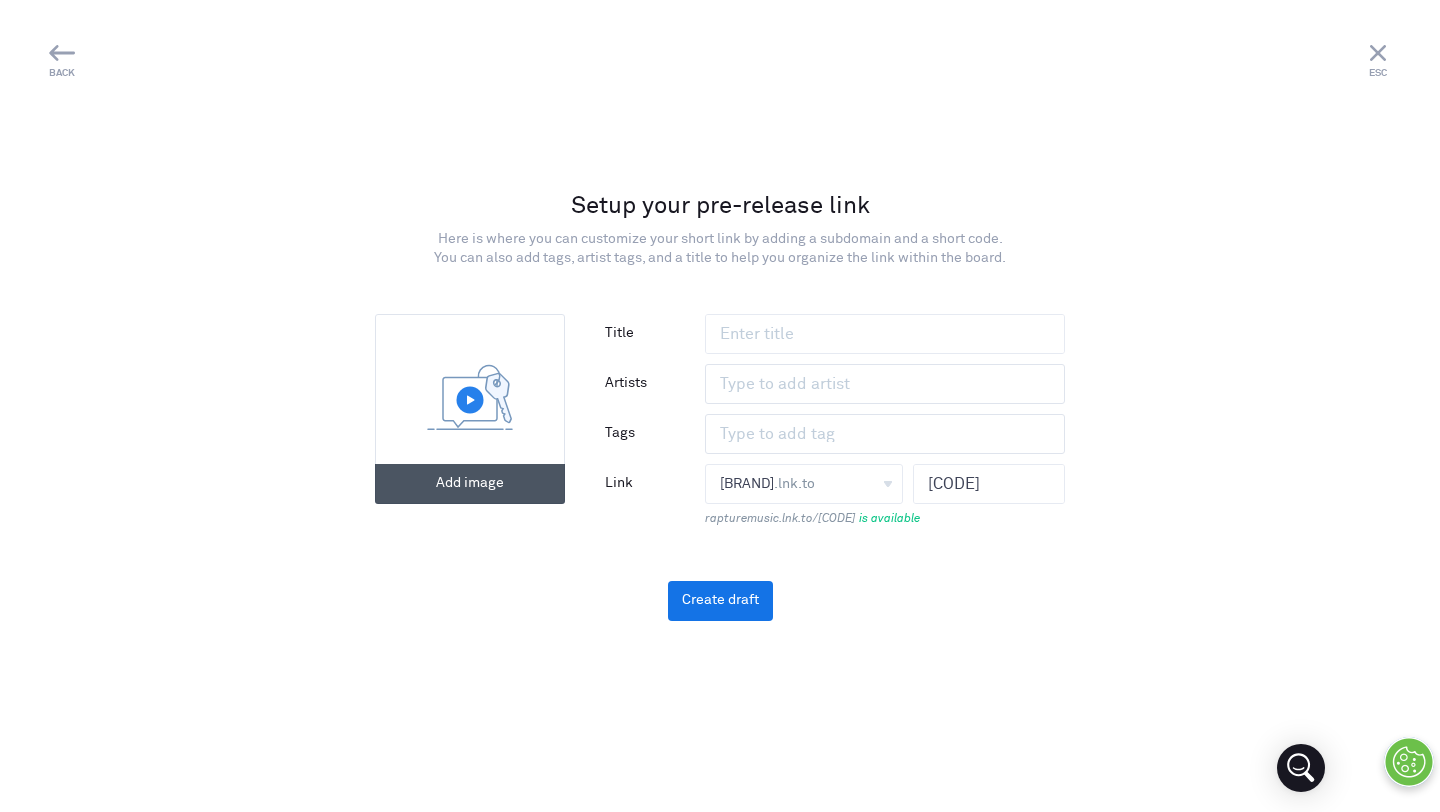 type on "C:\fakepath\[FILENAME].jpg" 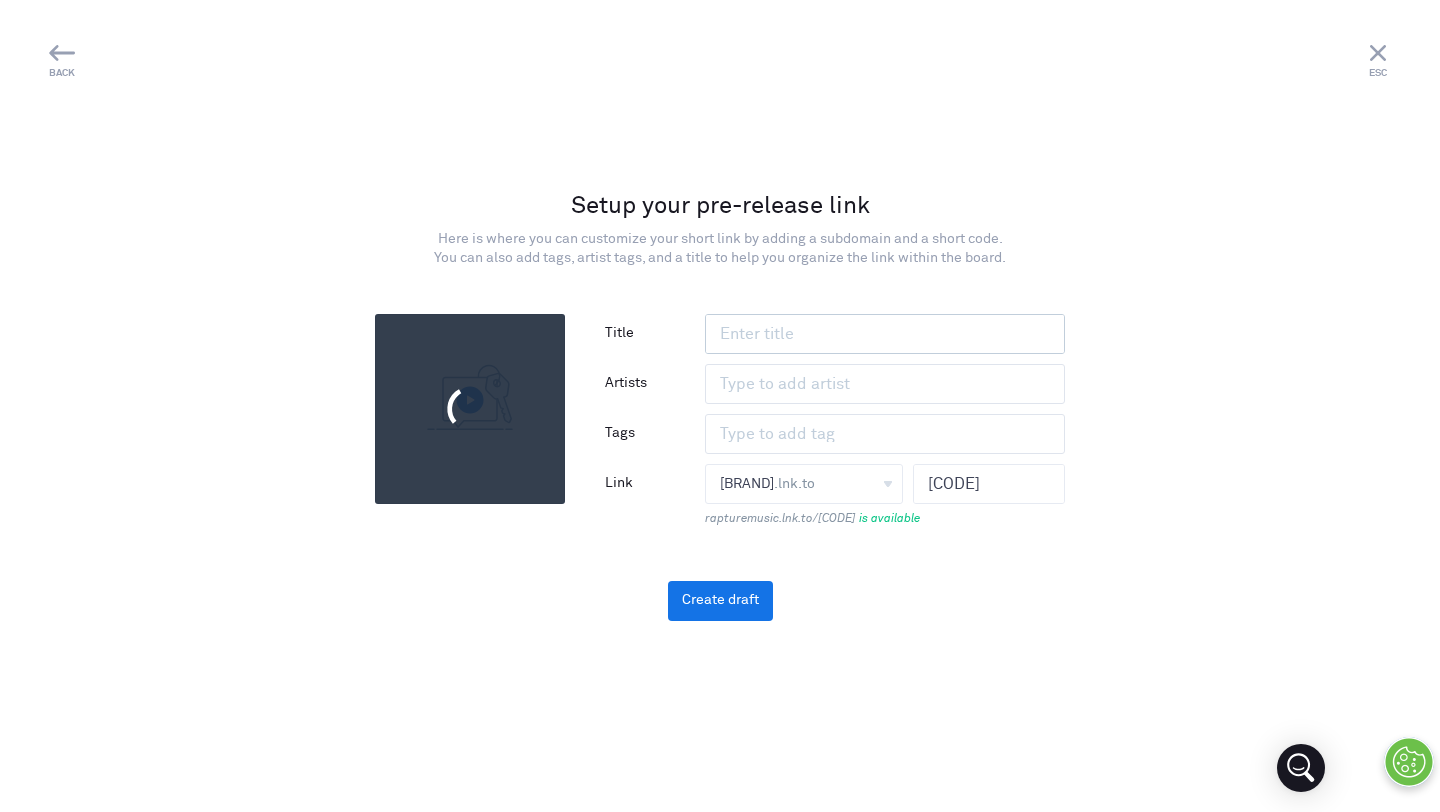 click at bounding box center [885, 334] 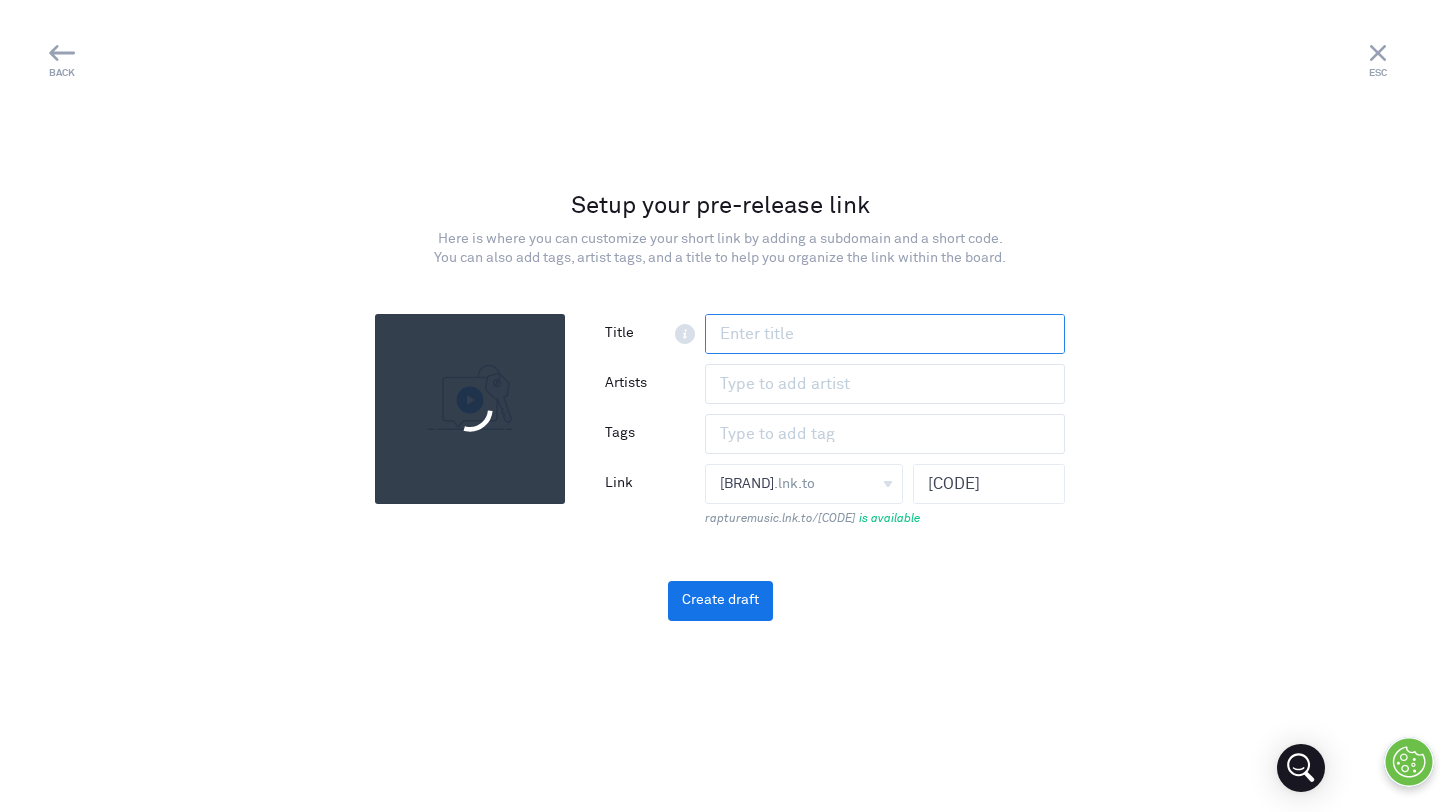 paste on "[NUMBER]" 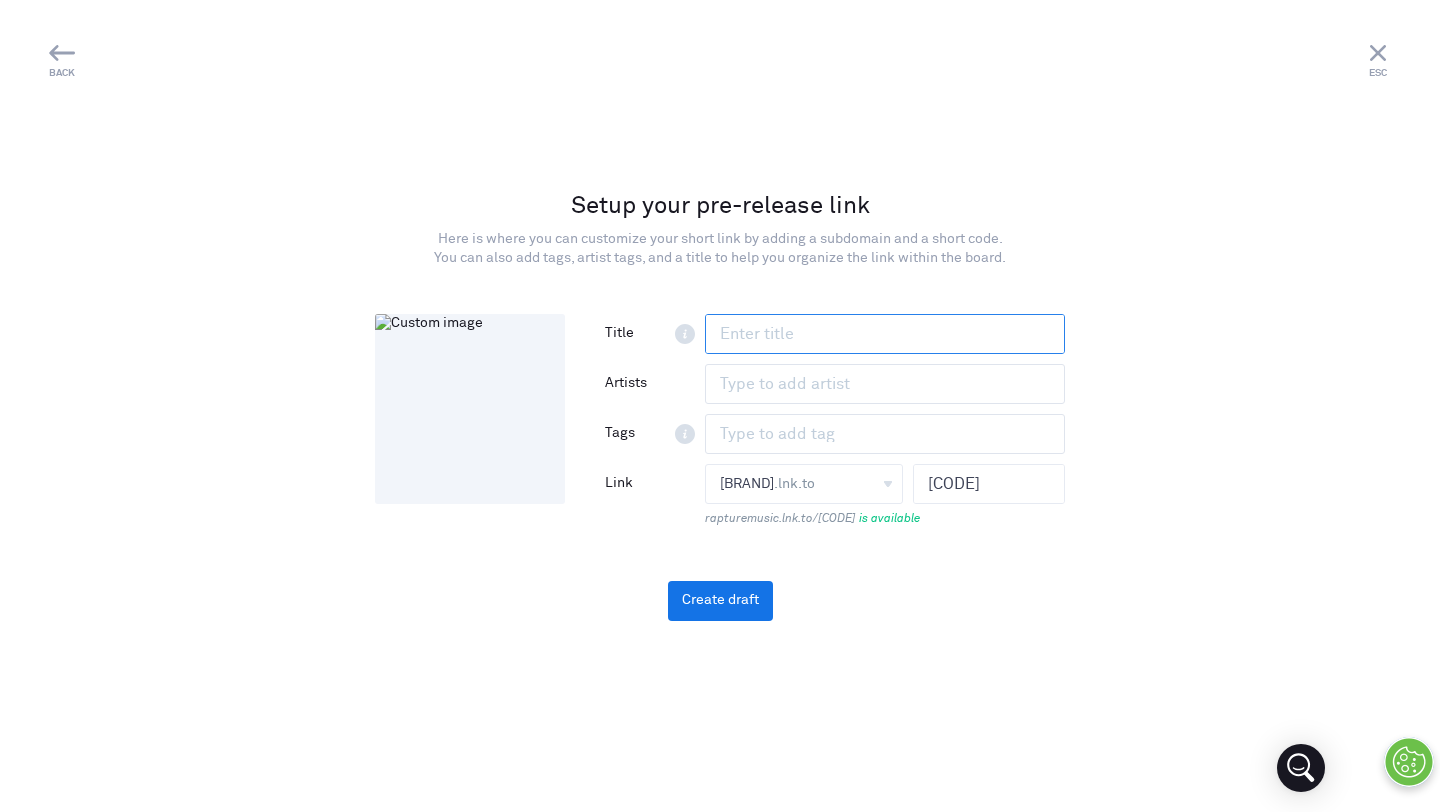 paste on "[ARTIST]" 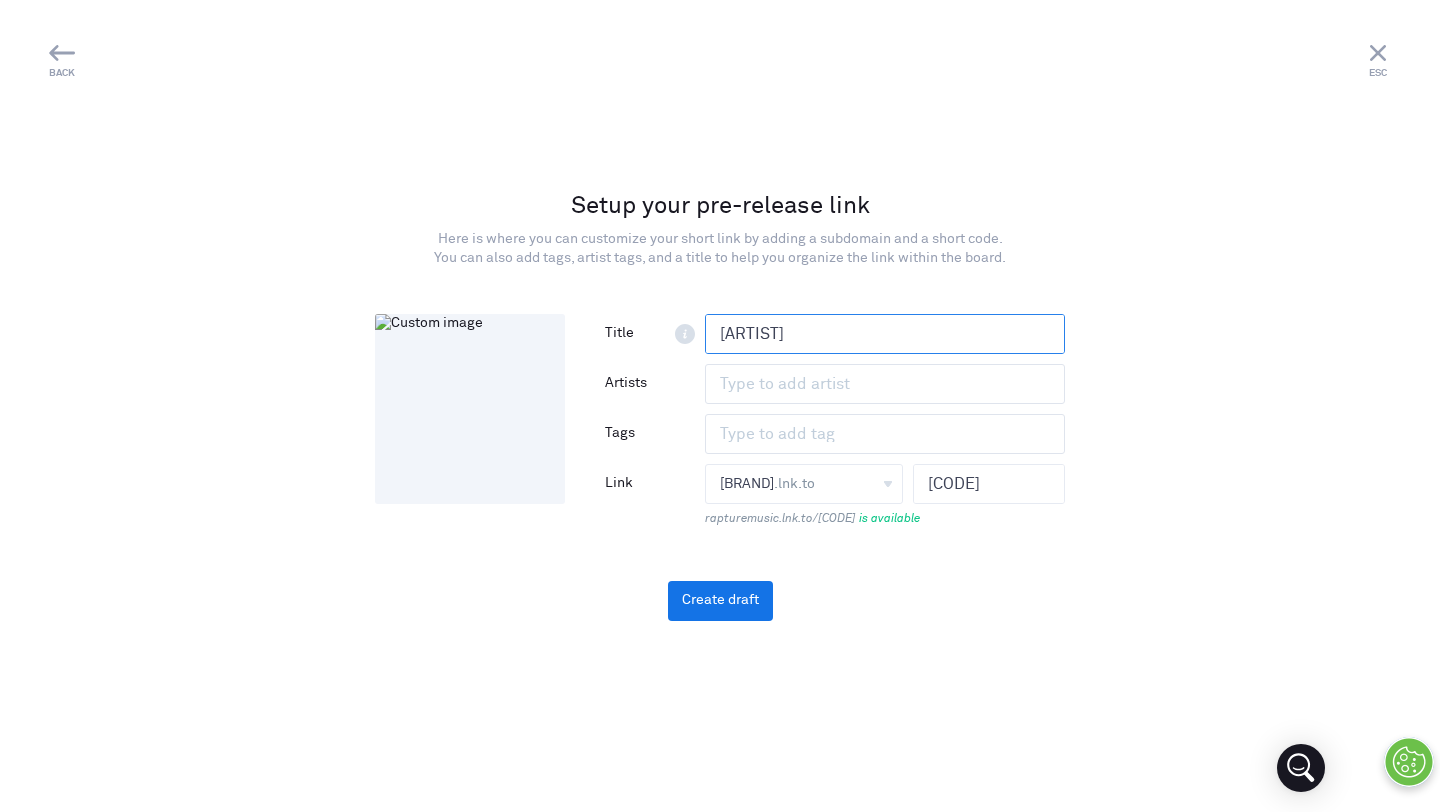 click on "[ARTIST]" at bounding box center [885, 334] 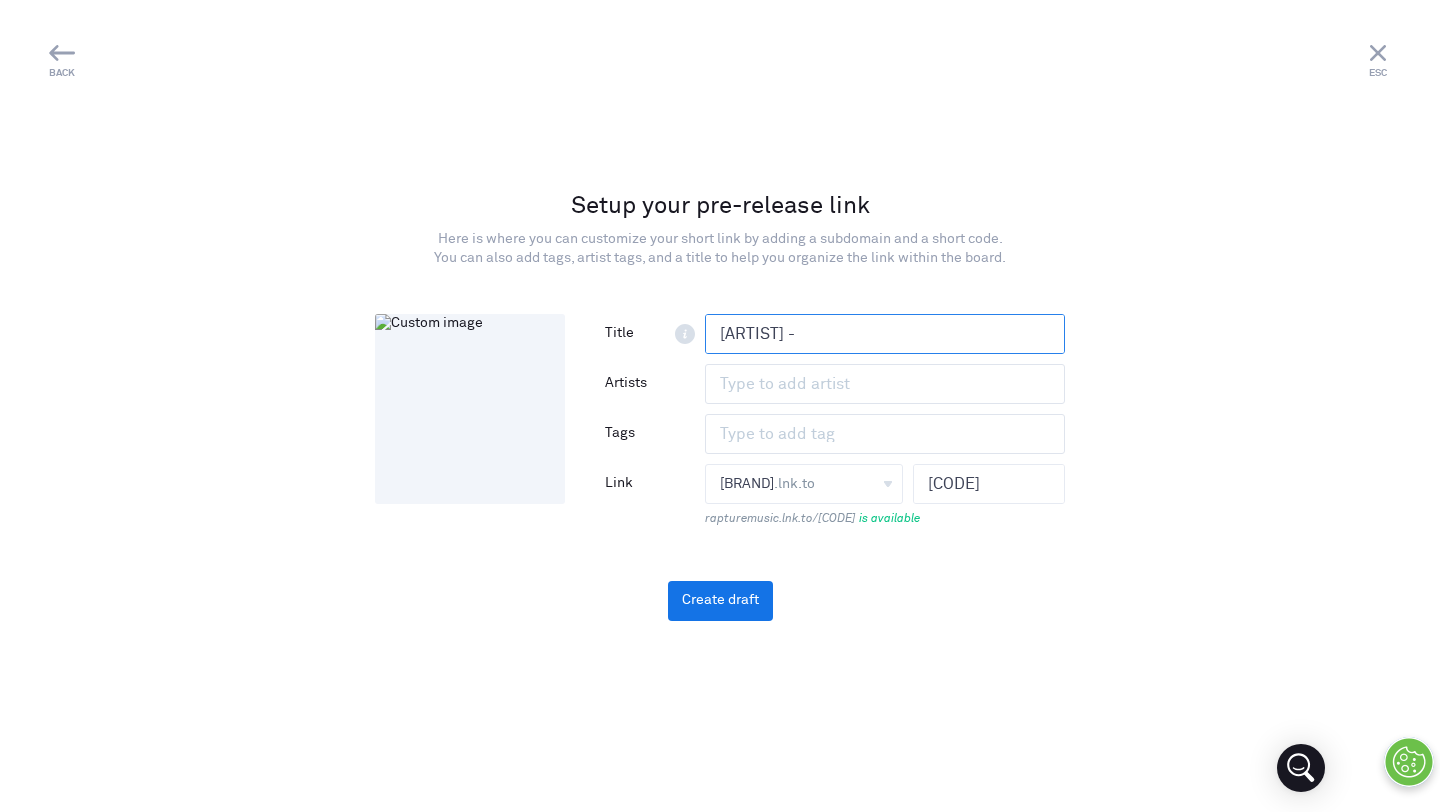 paste on "[ARTIST]" 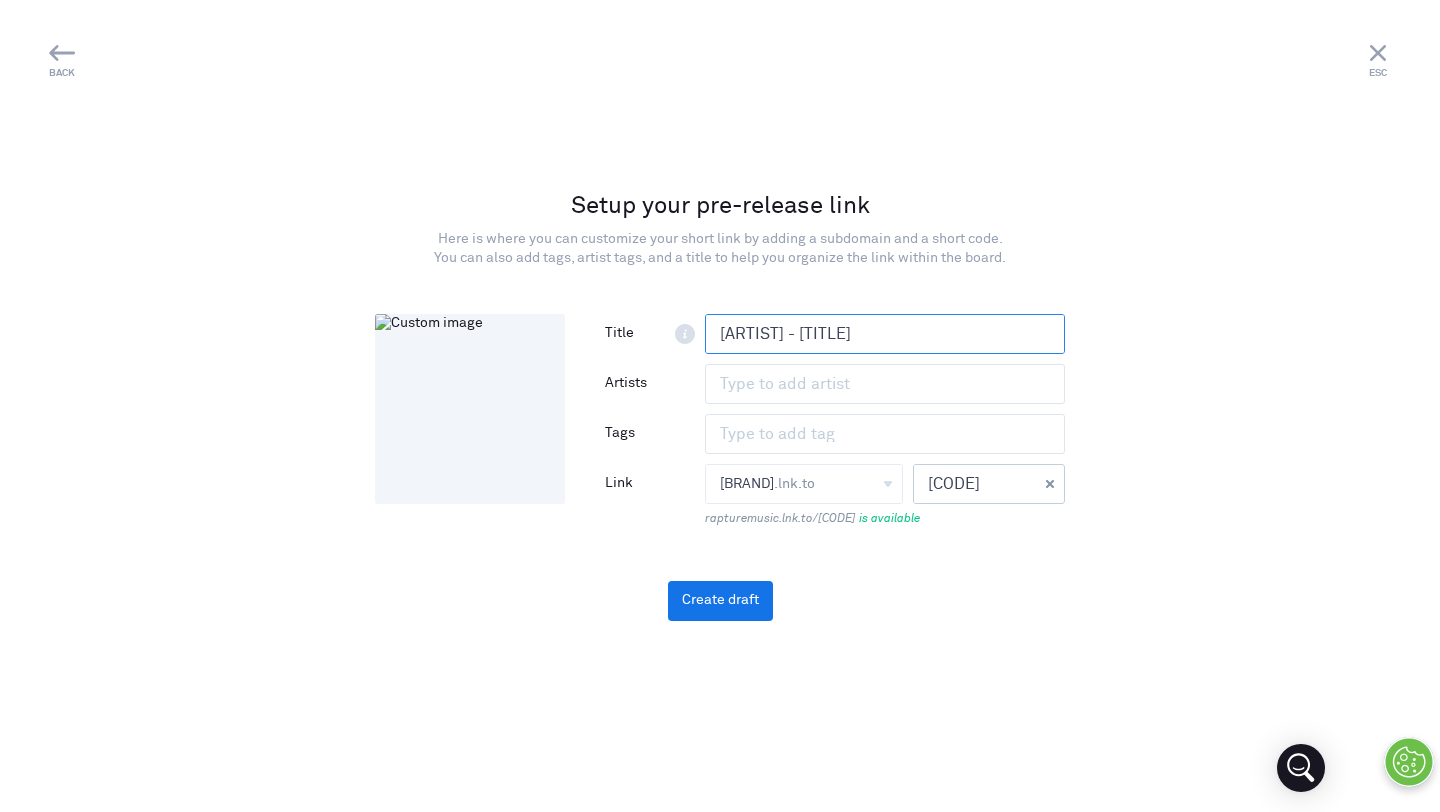 type on "[ARTIST] - [TITLE]" 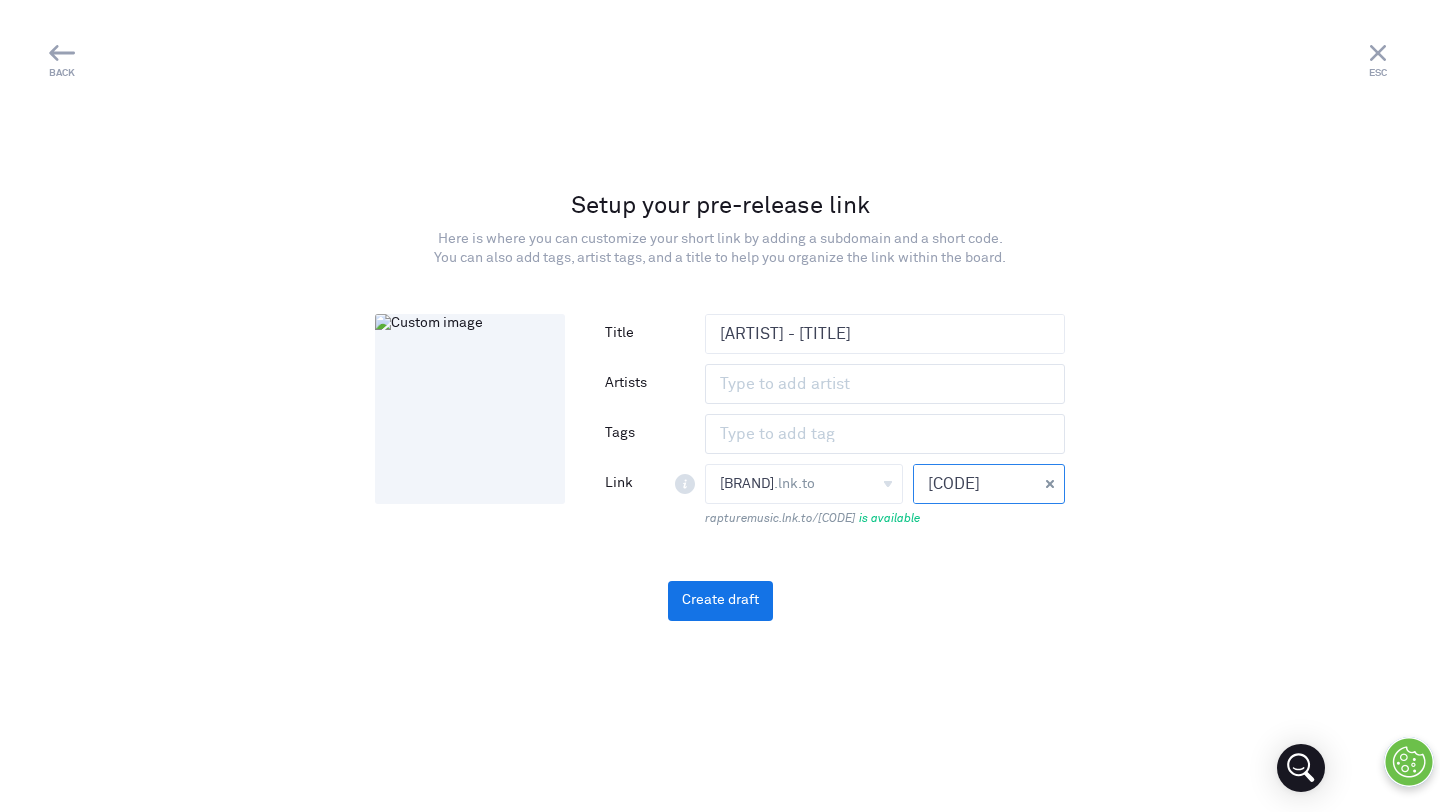 click on "[CODE]" at bounding box center [975, 484] 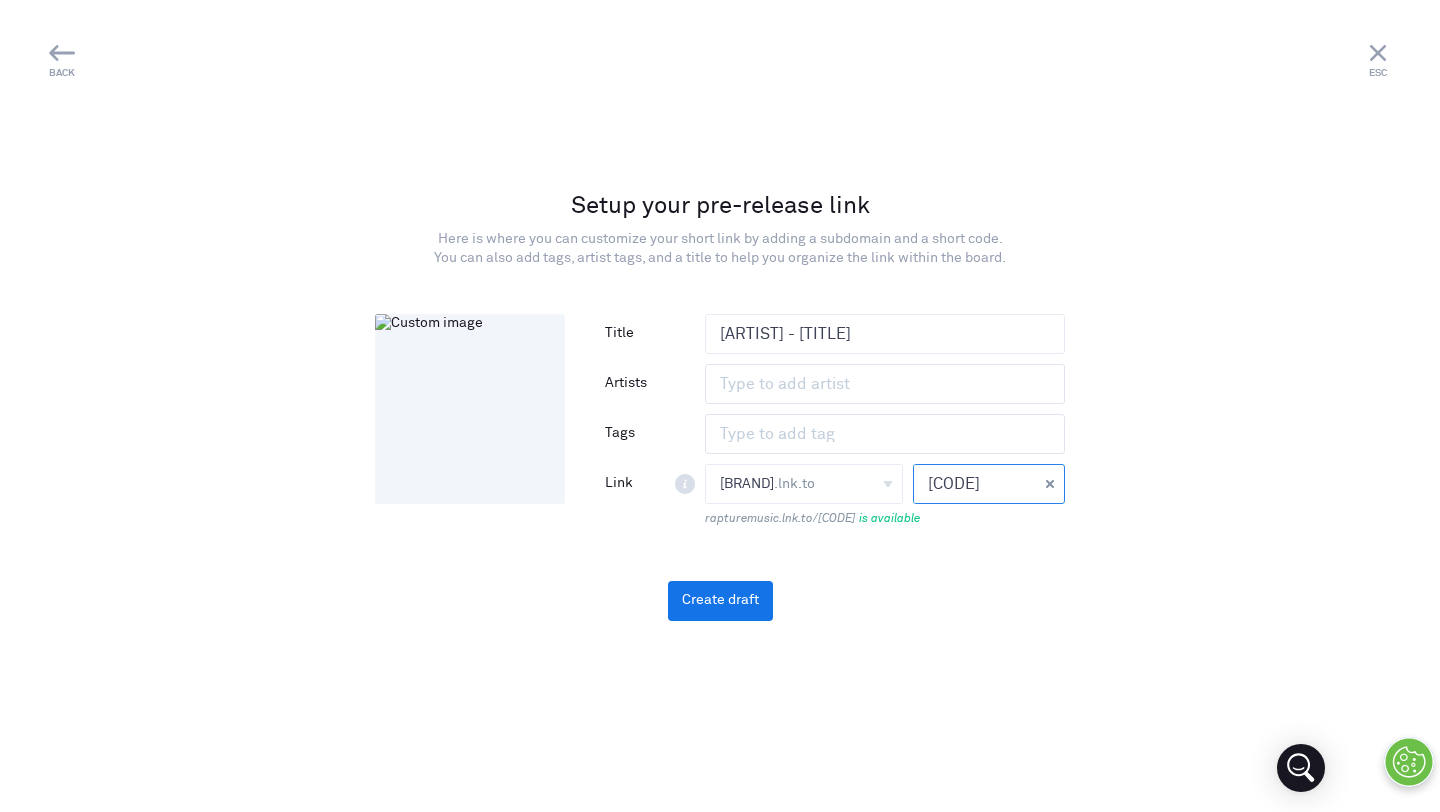 paste on "[ARTIST]" 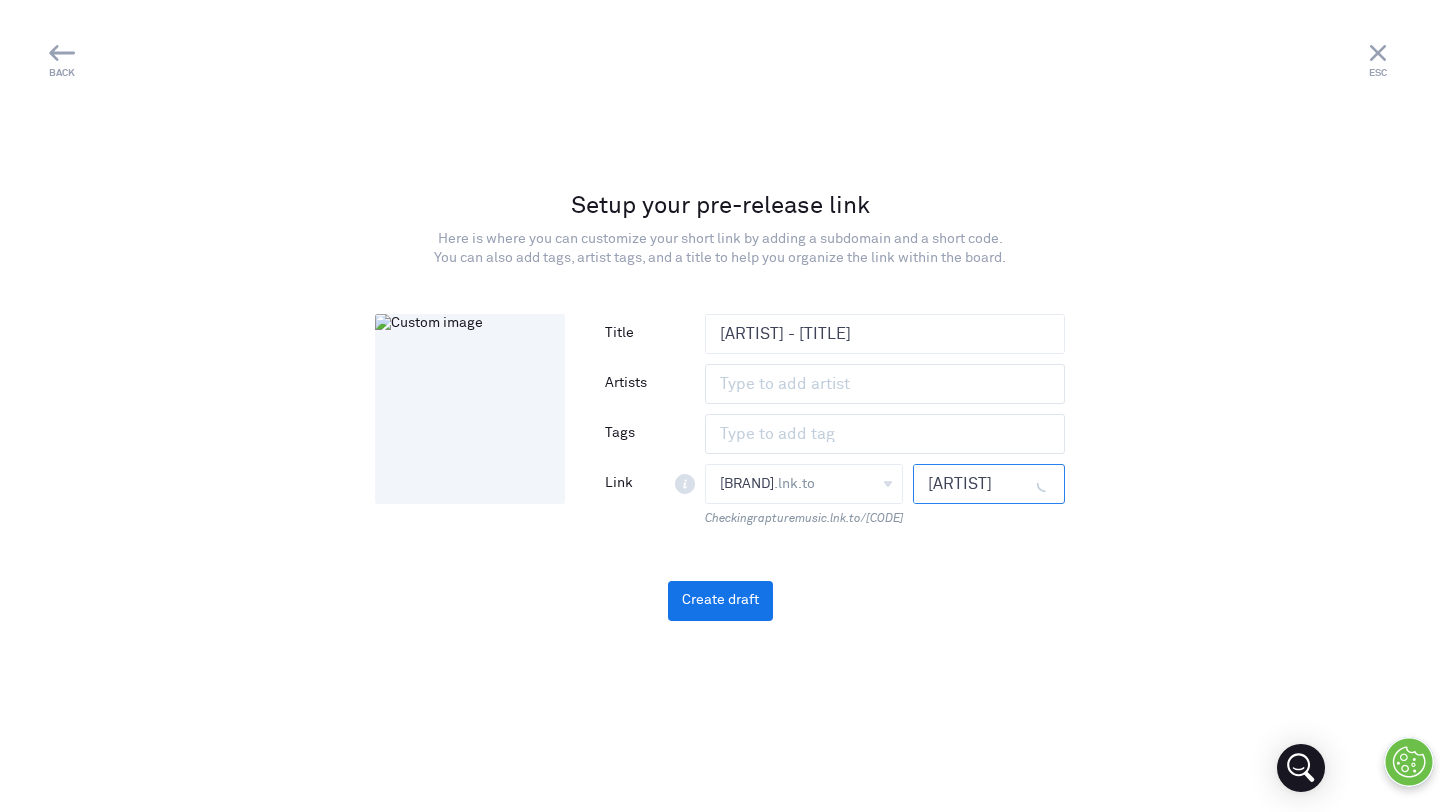 type on "[ARTIST]" 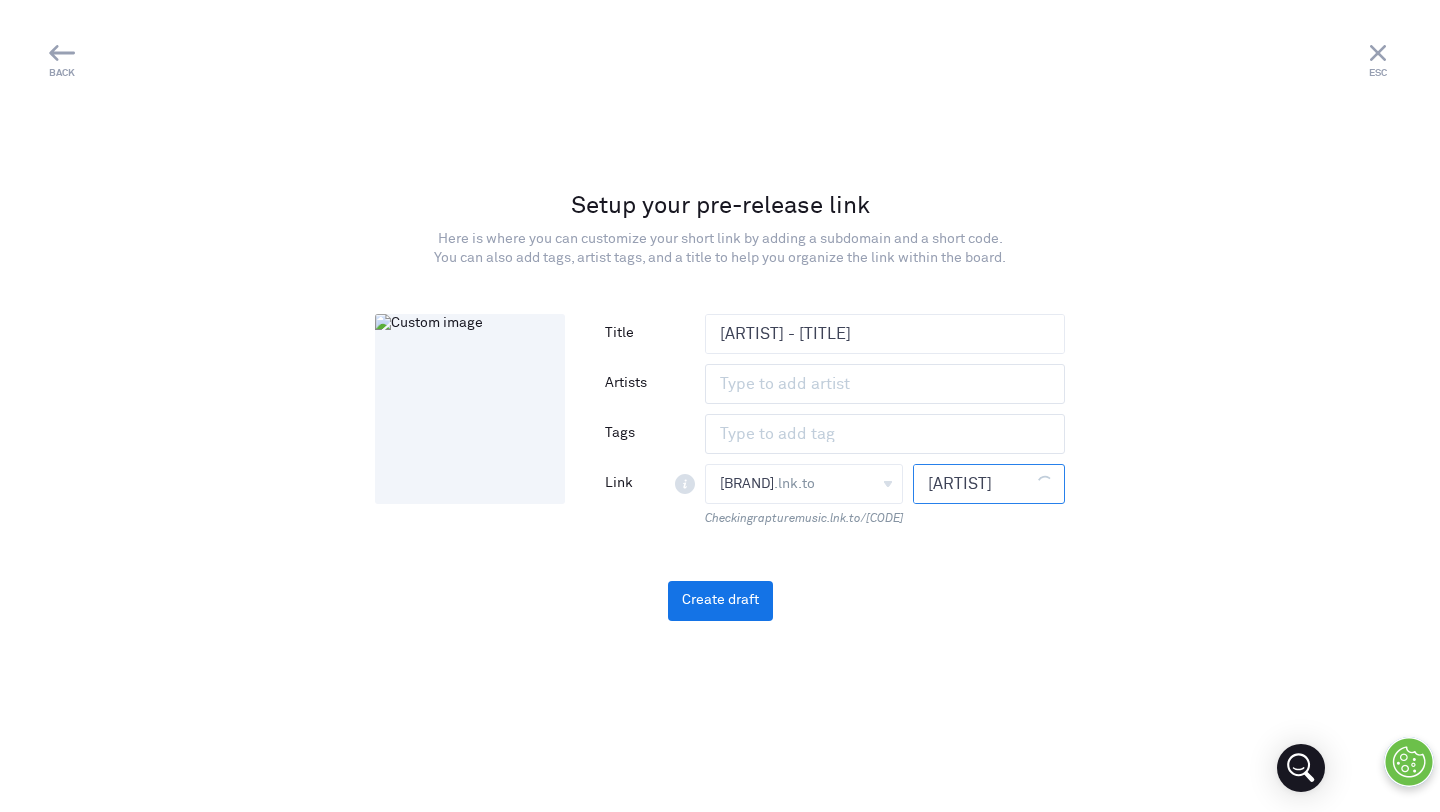click on "Setup your pre-release link
Here is where you can customize your short link by adding a subdomain and a short code.   You can also add tags, artist tags, and a title to help you organize the link within the board.
Add image
Title
[ARTIST] - [TITLE]
Artists
No matches
Tags
No matches" at bounding box center [720, 405] 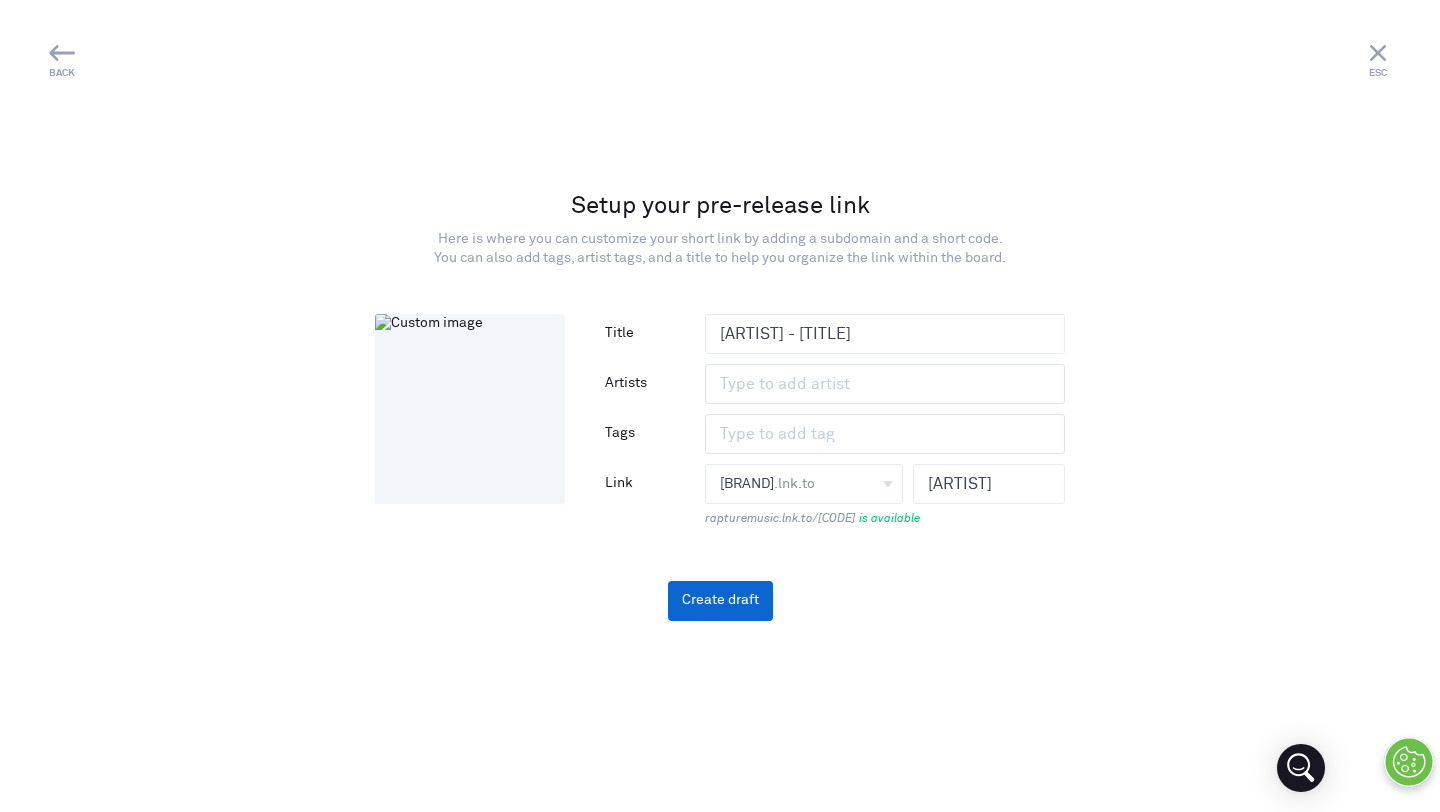 click on "Create draft" at bounding box center (720, 601) 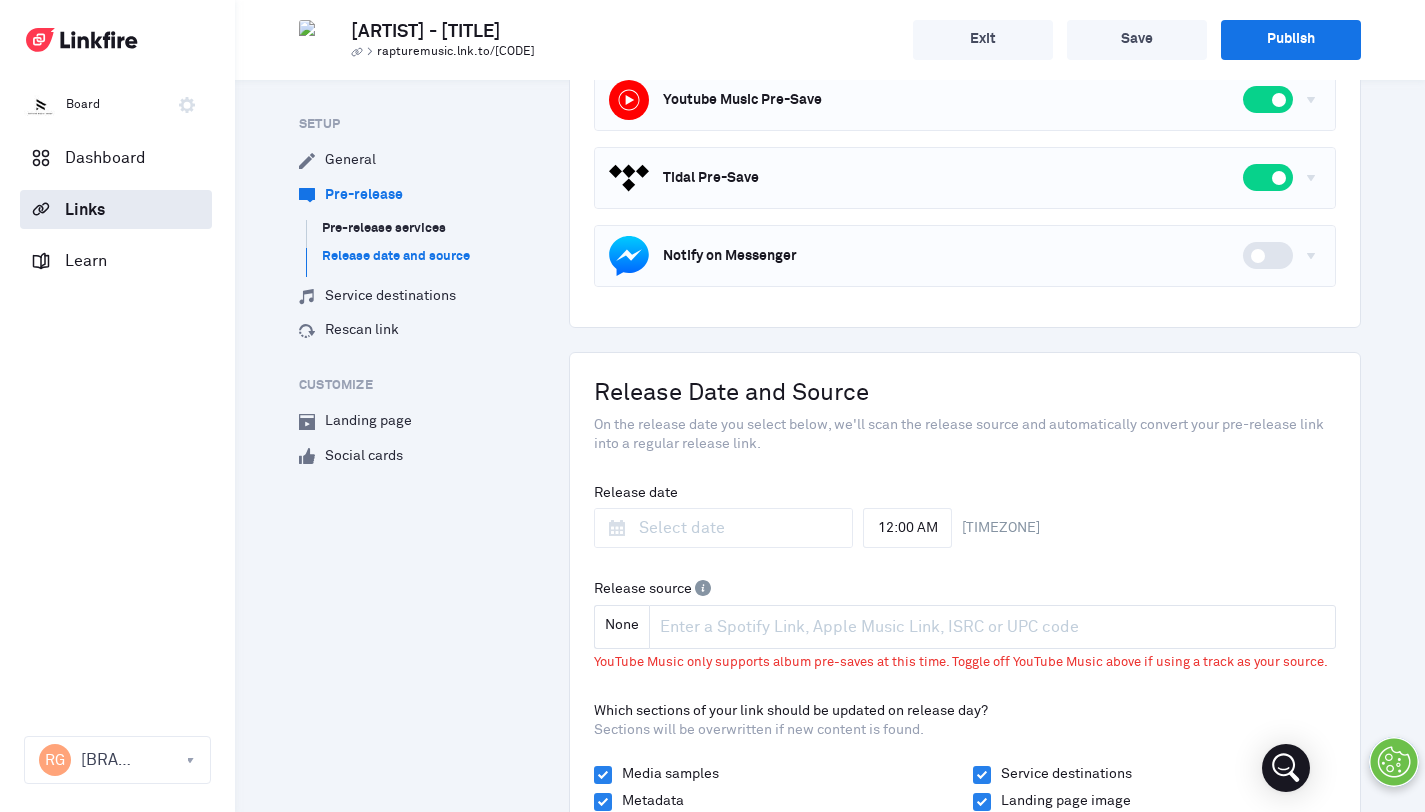 scroll, scrollTop: 594, scrollLeft: 0, axis: vertical 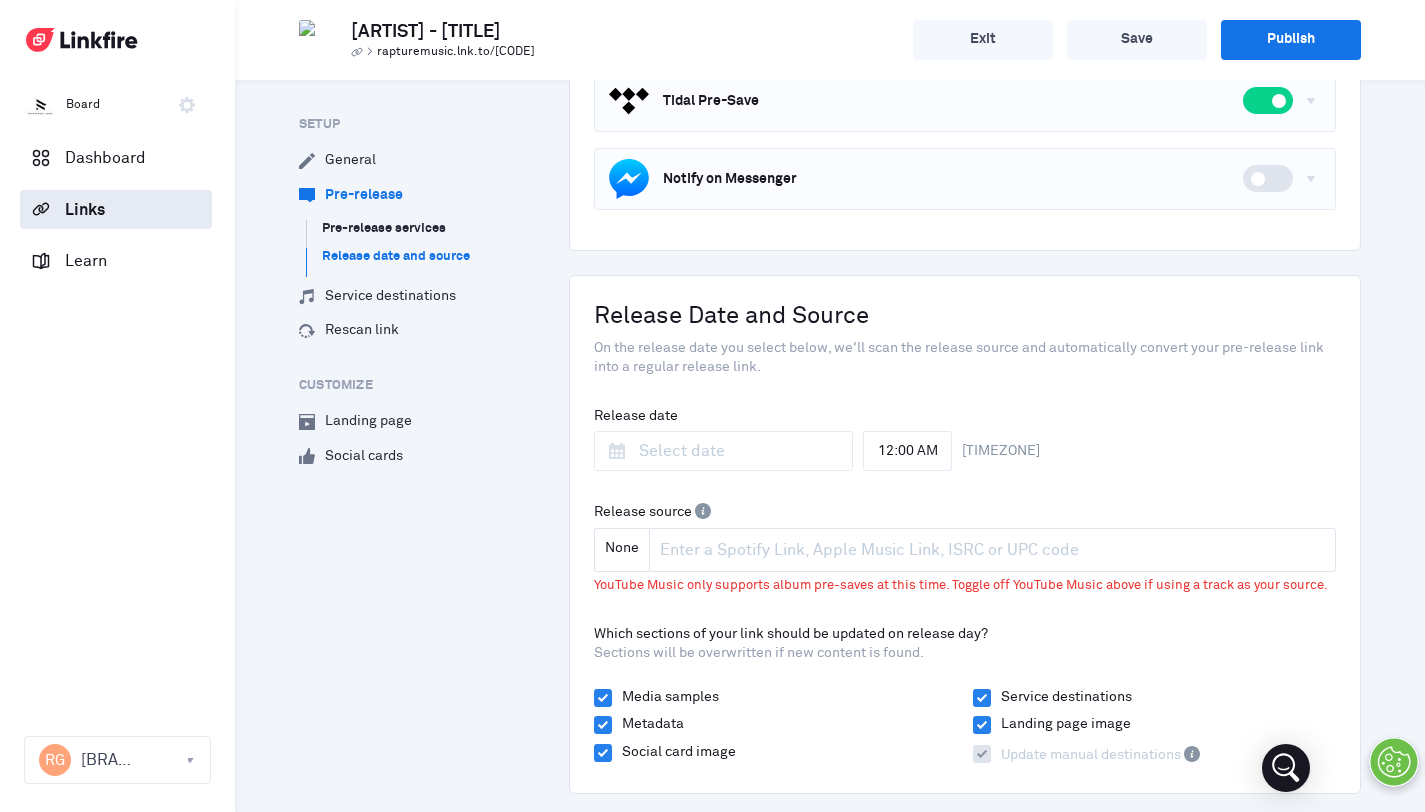 drag, startPoint x: 667, startPoint y: 439, endPoint x: 651, endPoint y: 413, distance: 30.528675 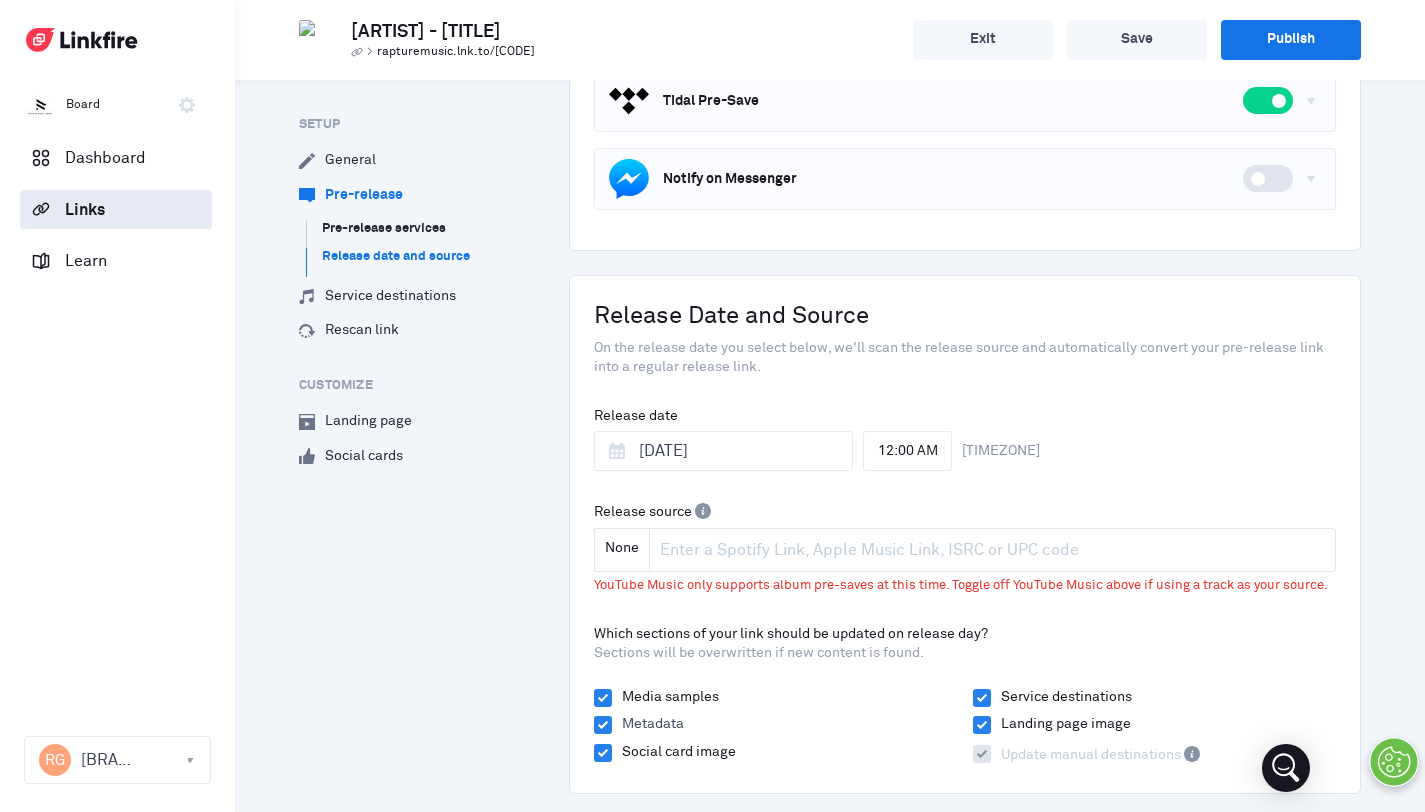 click on "Metadata" at bounding box center (648, 725) 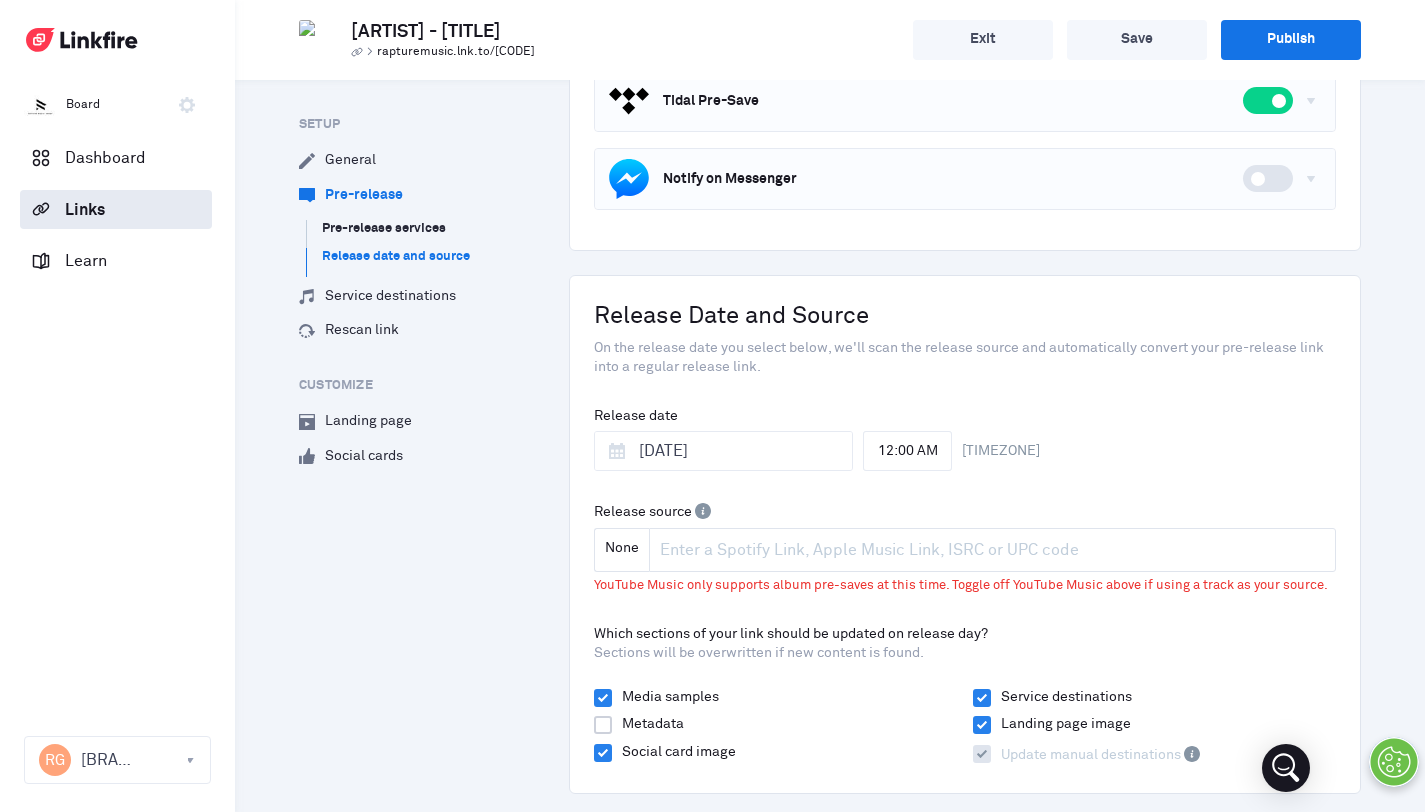 click on "None" at bounding box center [993, 550] 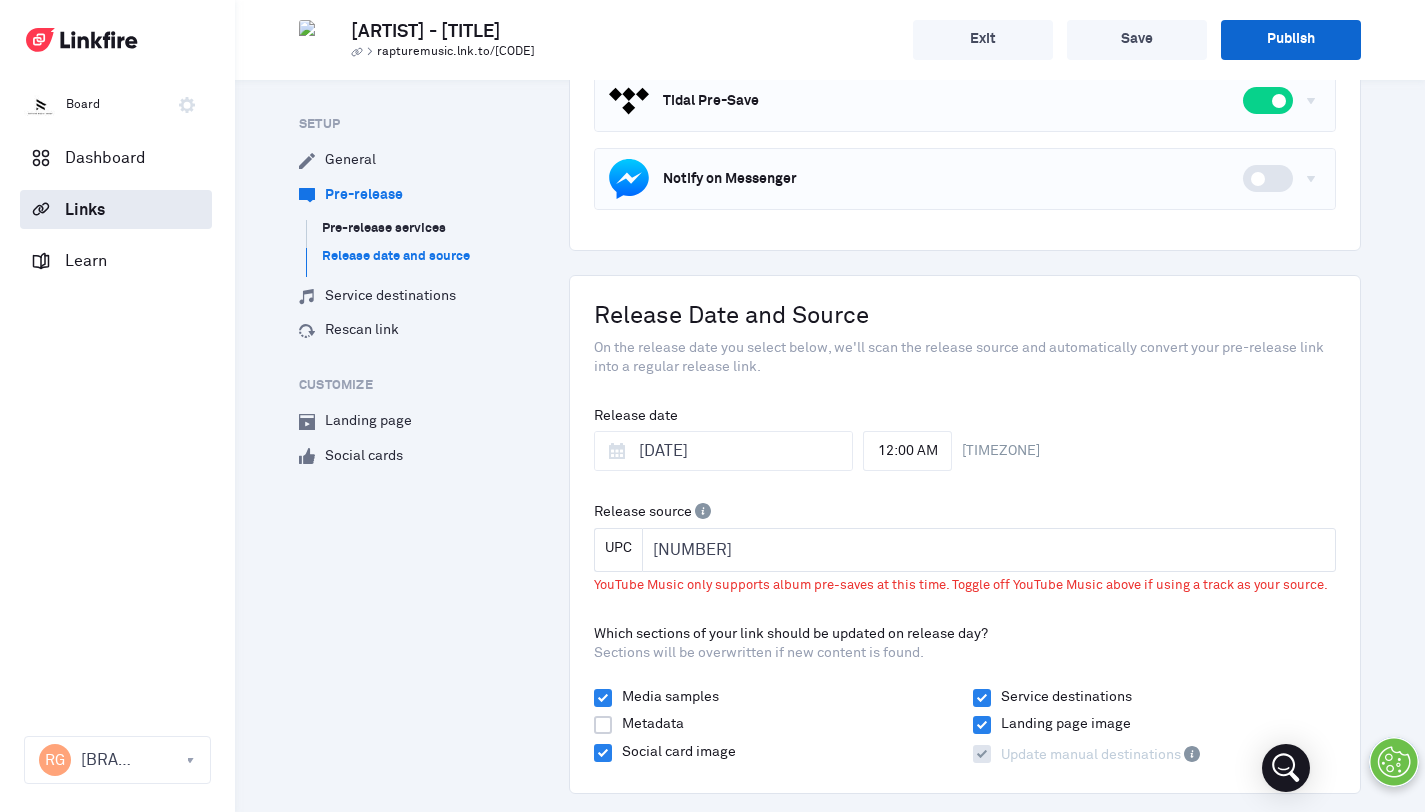 type on "[NUMBER]" 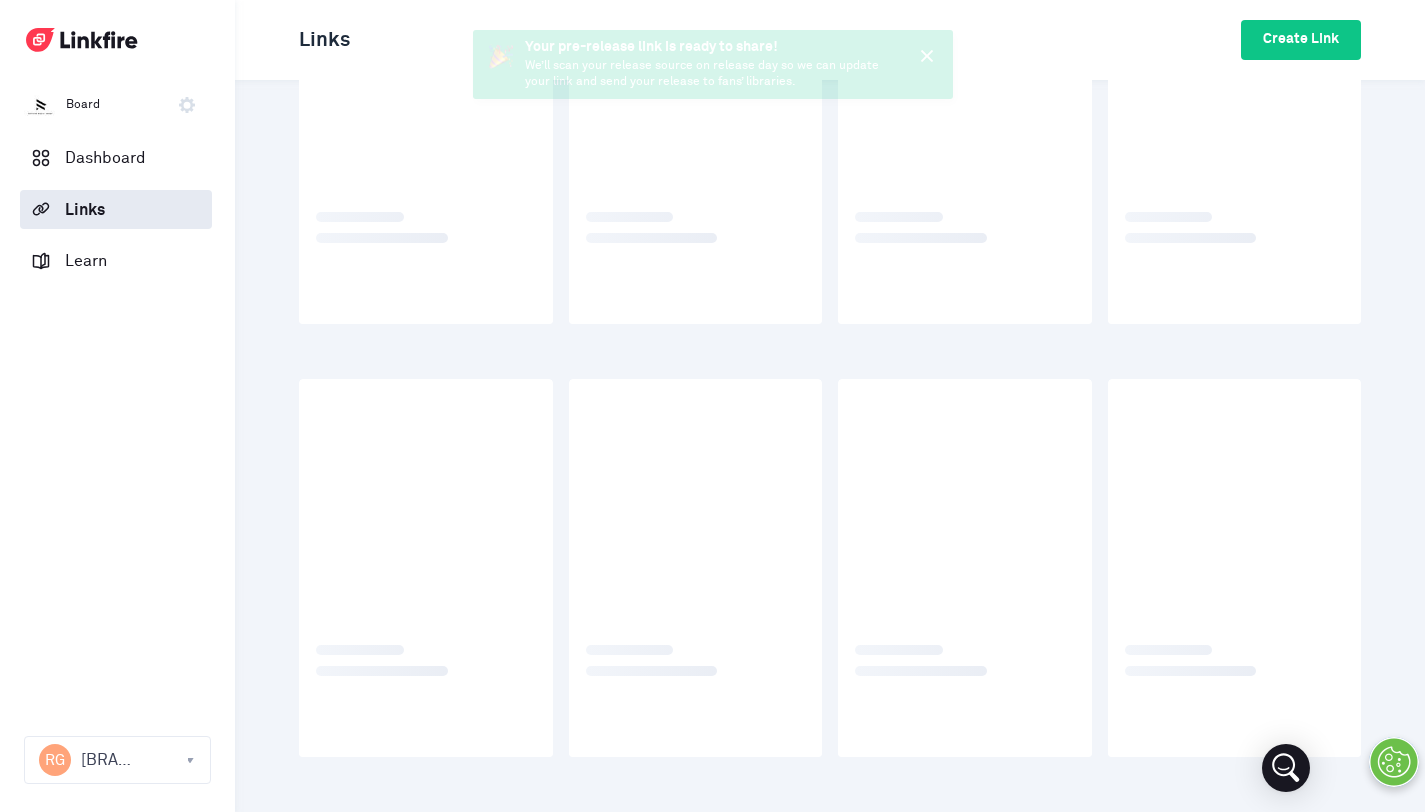 scroll, scrollTop: 0, scrollLeft: 0, axis: both 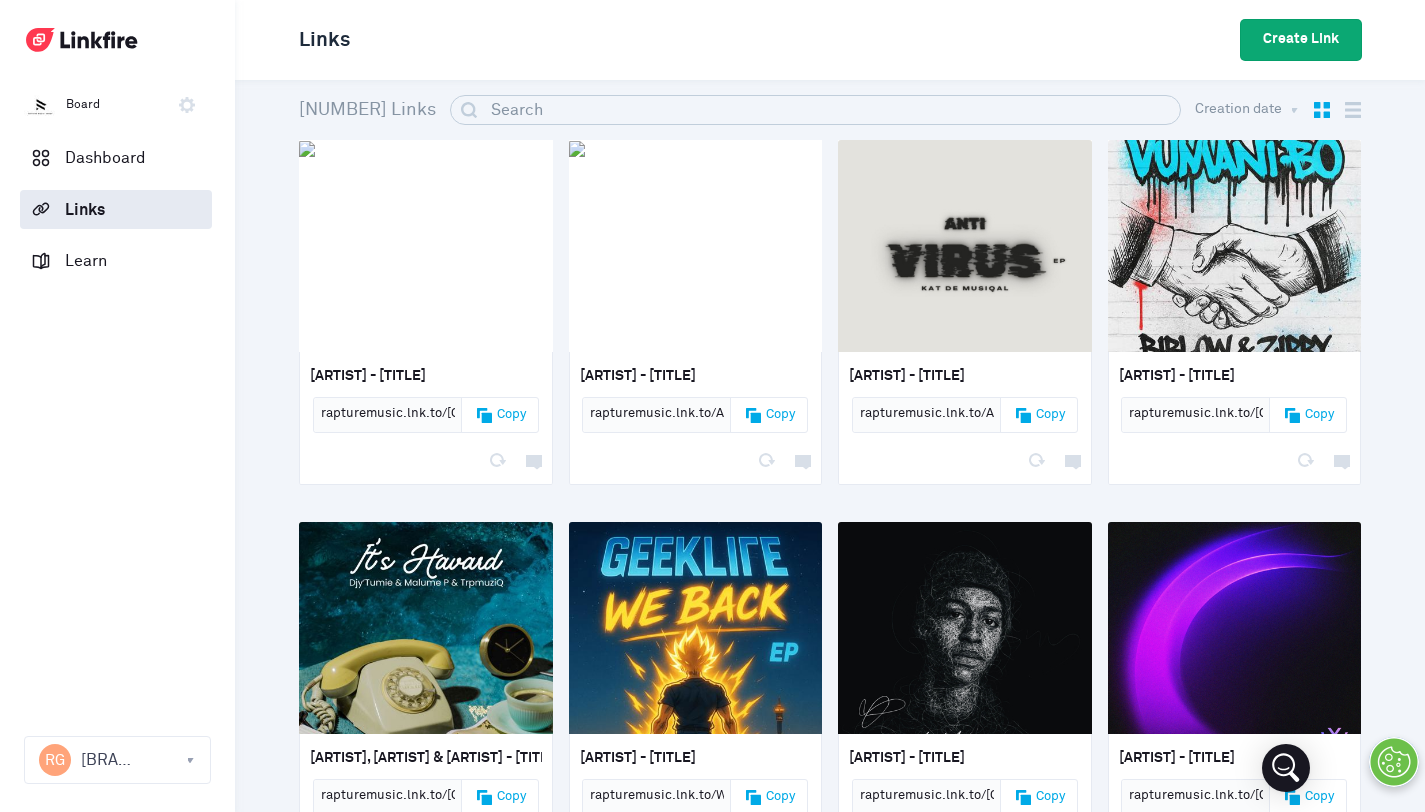 click on "Create Link" at bounding box center (1301, 40) 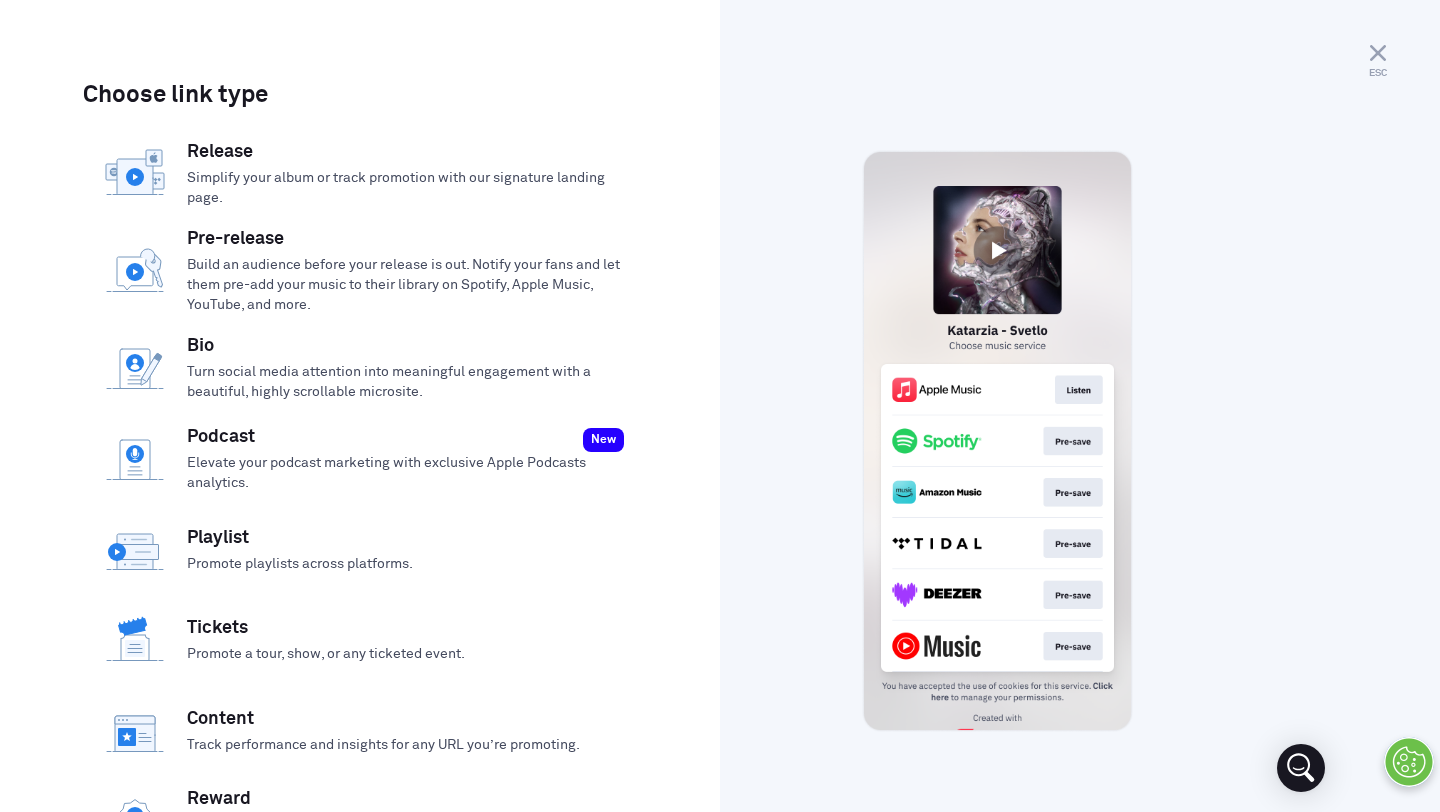 click on "Build an audience before your release is out. Notify your fans and let them pre-add your music to their library on Spotify, Apple Music, YouTube, and more." at bounding box center [406, 285] 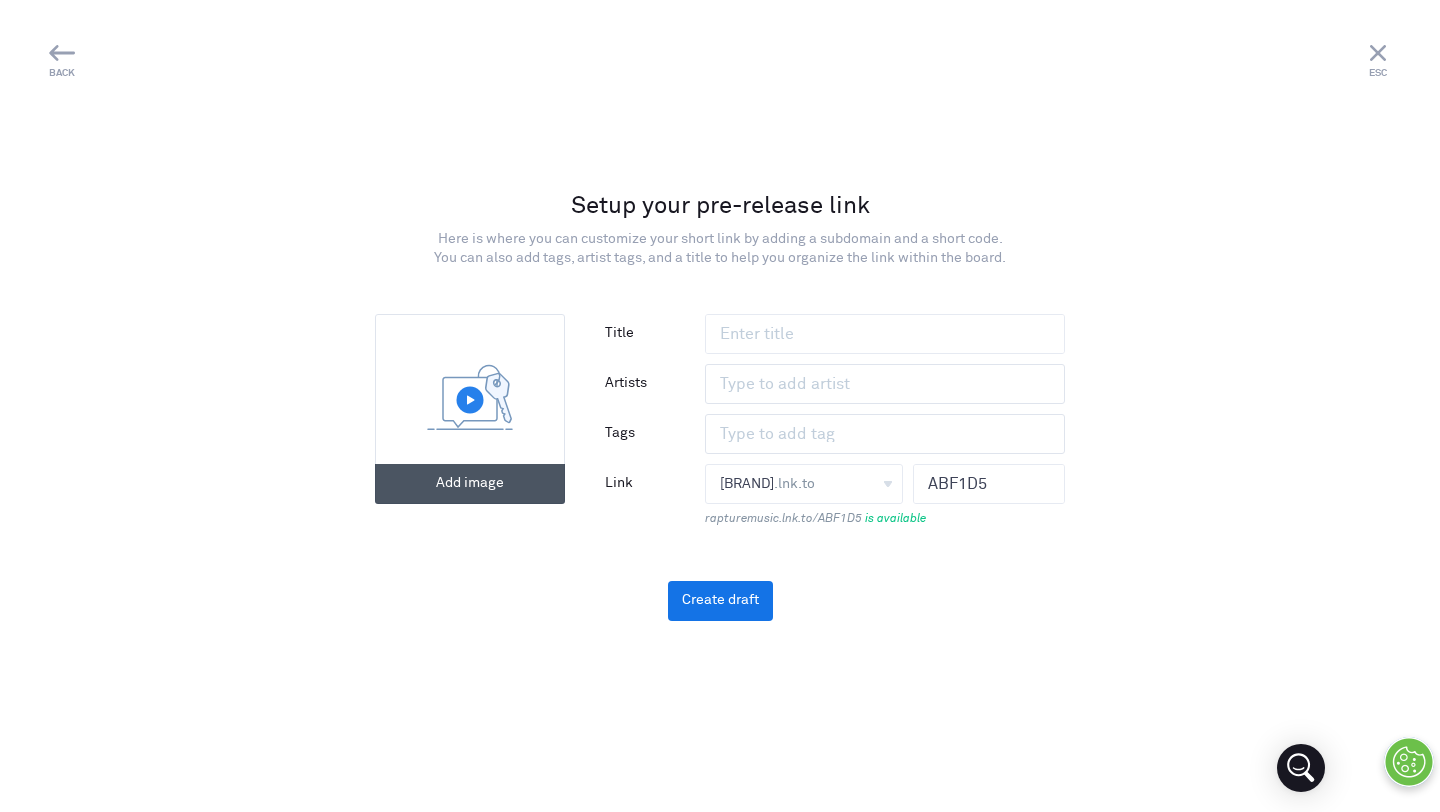 click at bounding box center [470, 409] 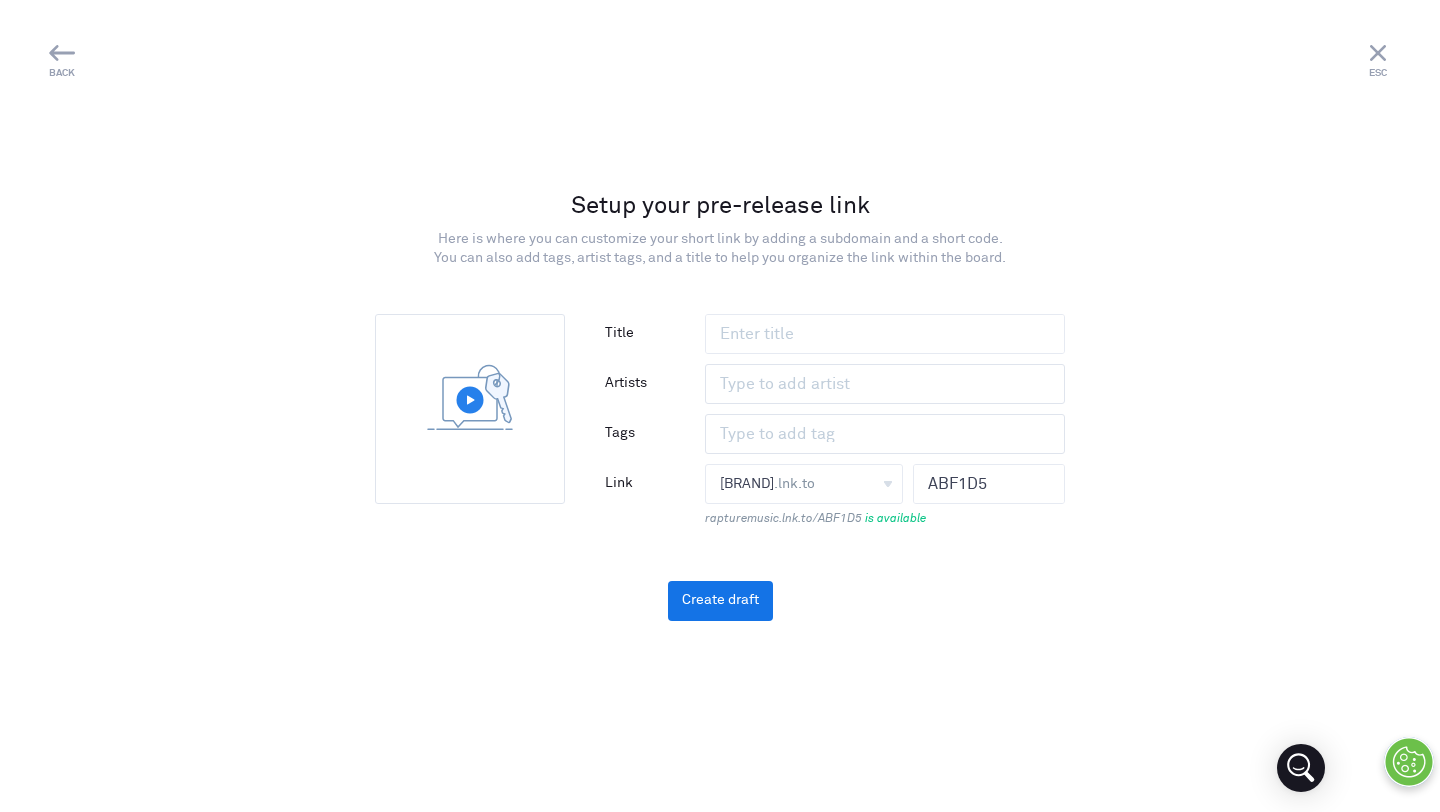 type on "C:\fakepath\[FILENAME].jpg" 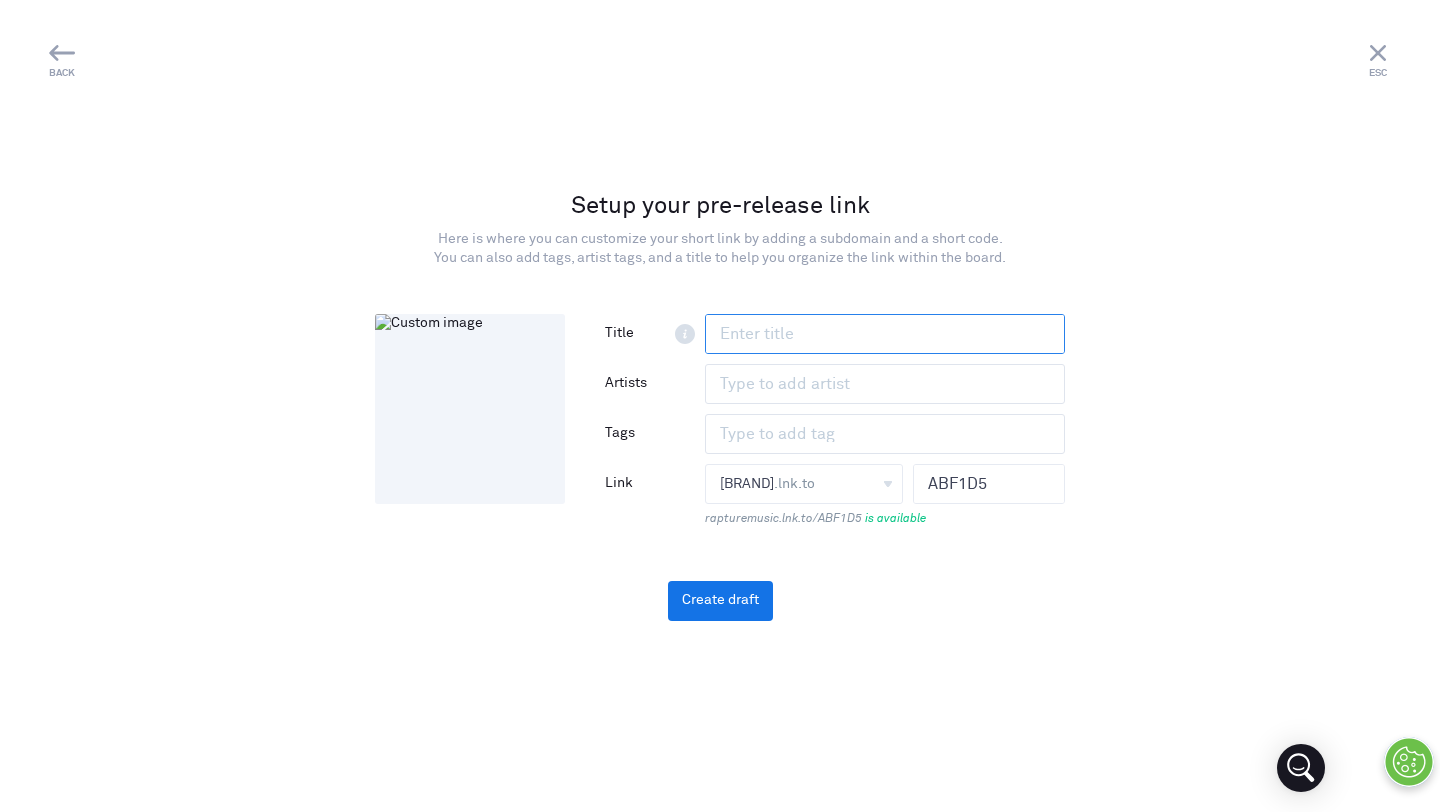 click at bounding box center [885, 334] 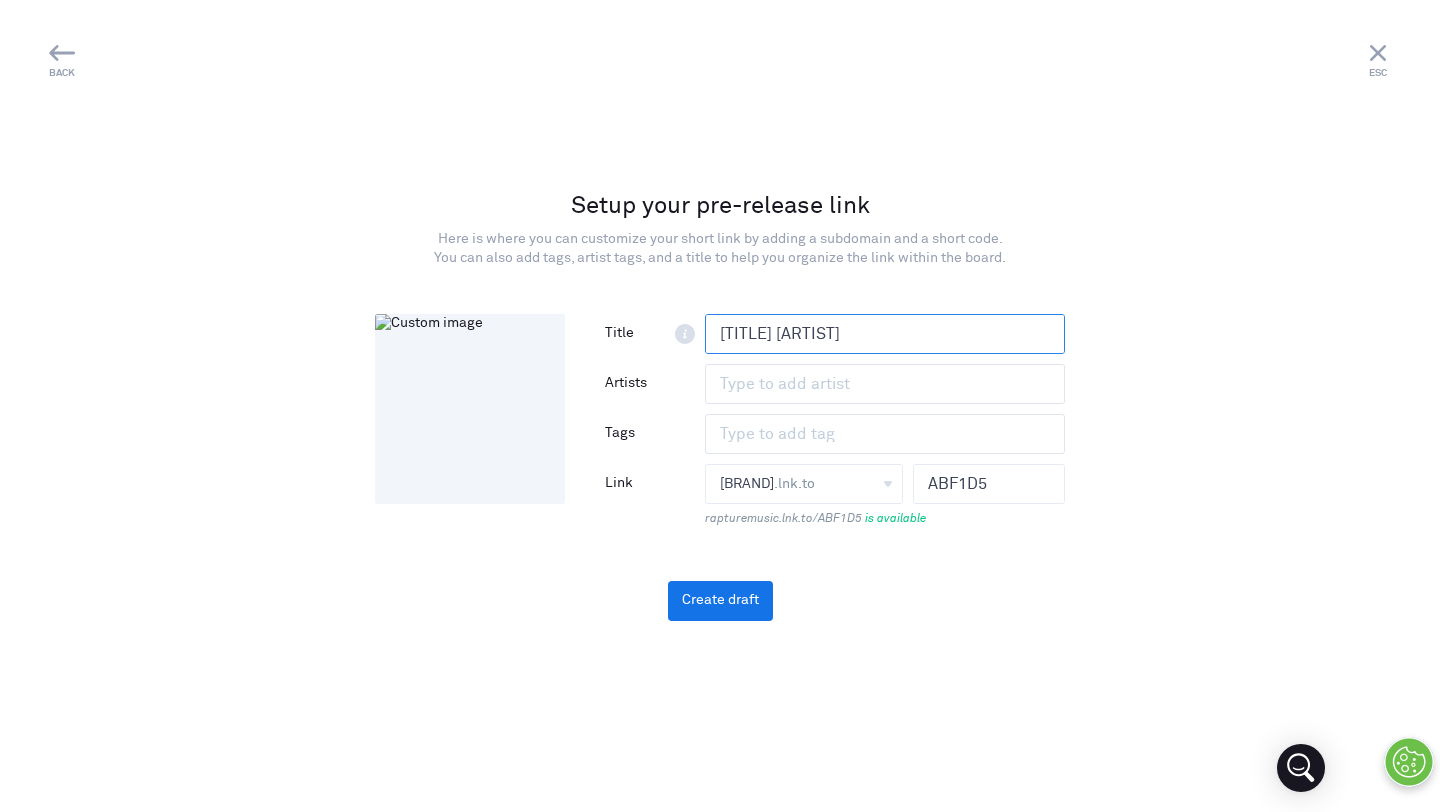 click on "[TITLE] [ARTIST]" at bounding box center (885, 334) 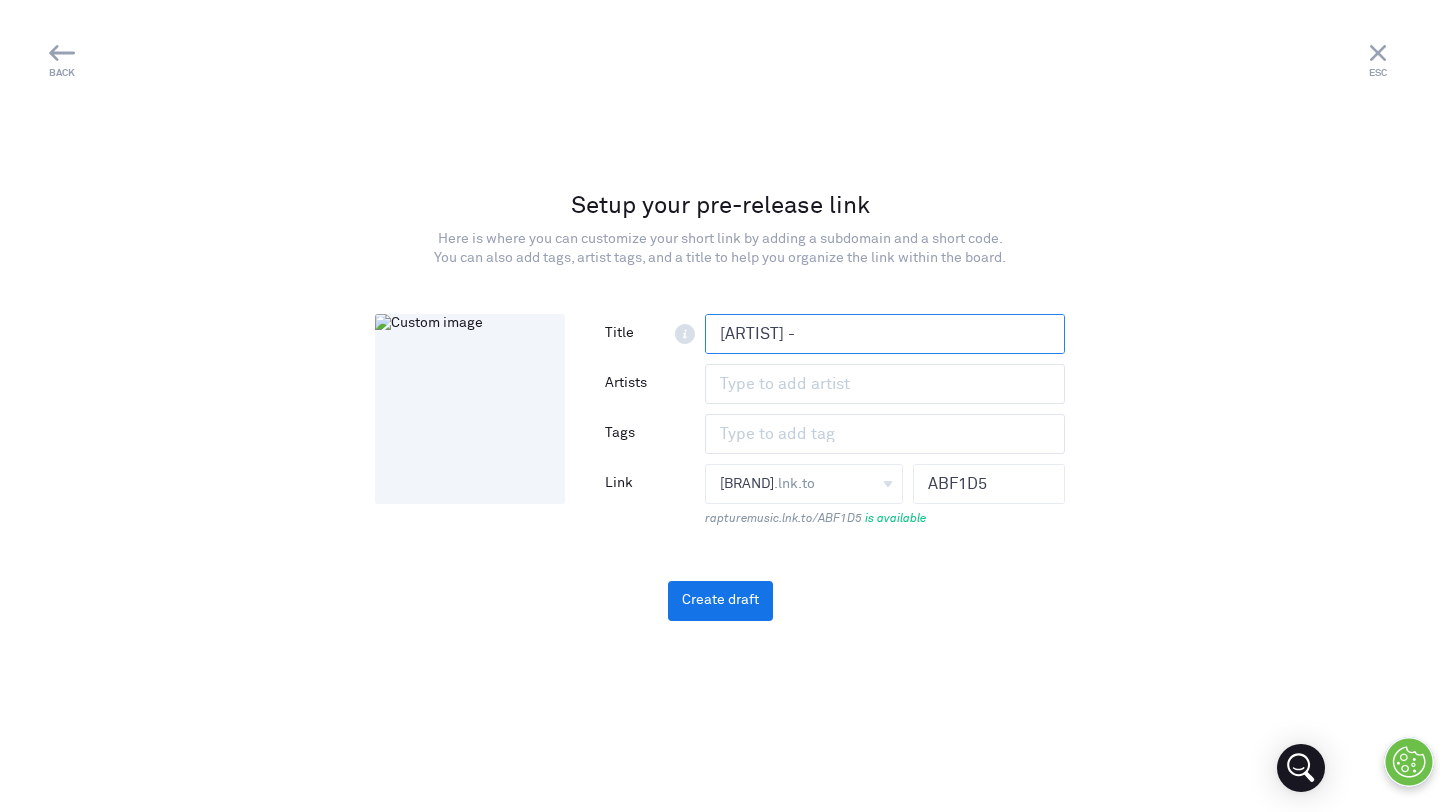 paste on "[TITLE]" 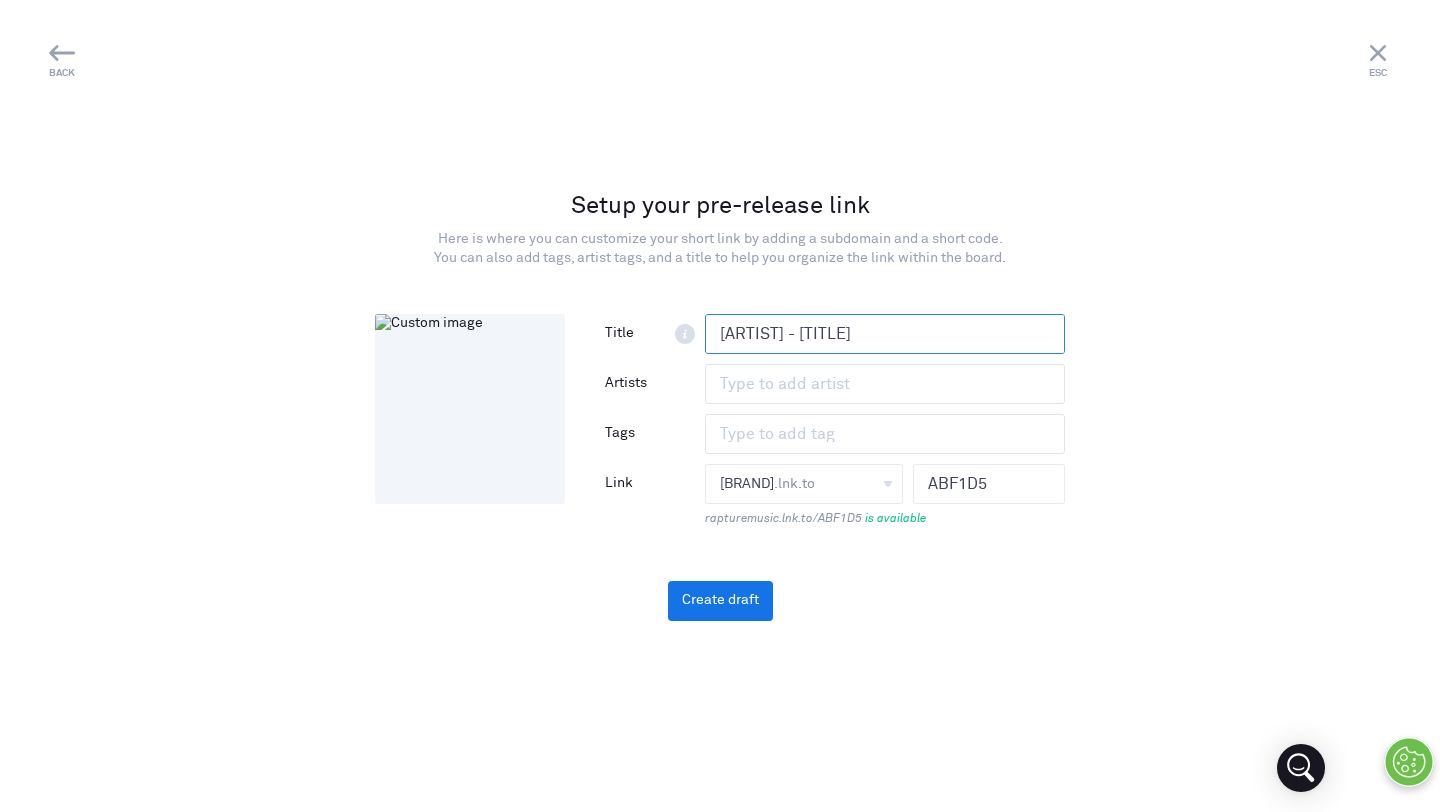 click on "[ARTIST] - [TITLE]" at bounding box center [885, 334] 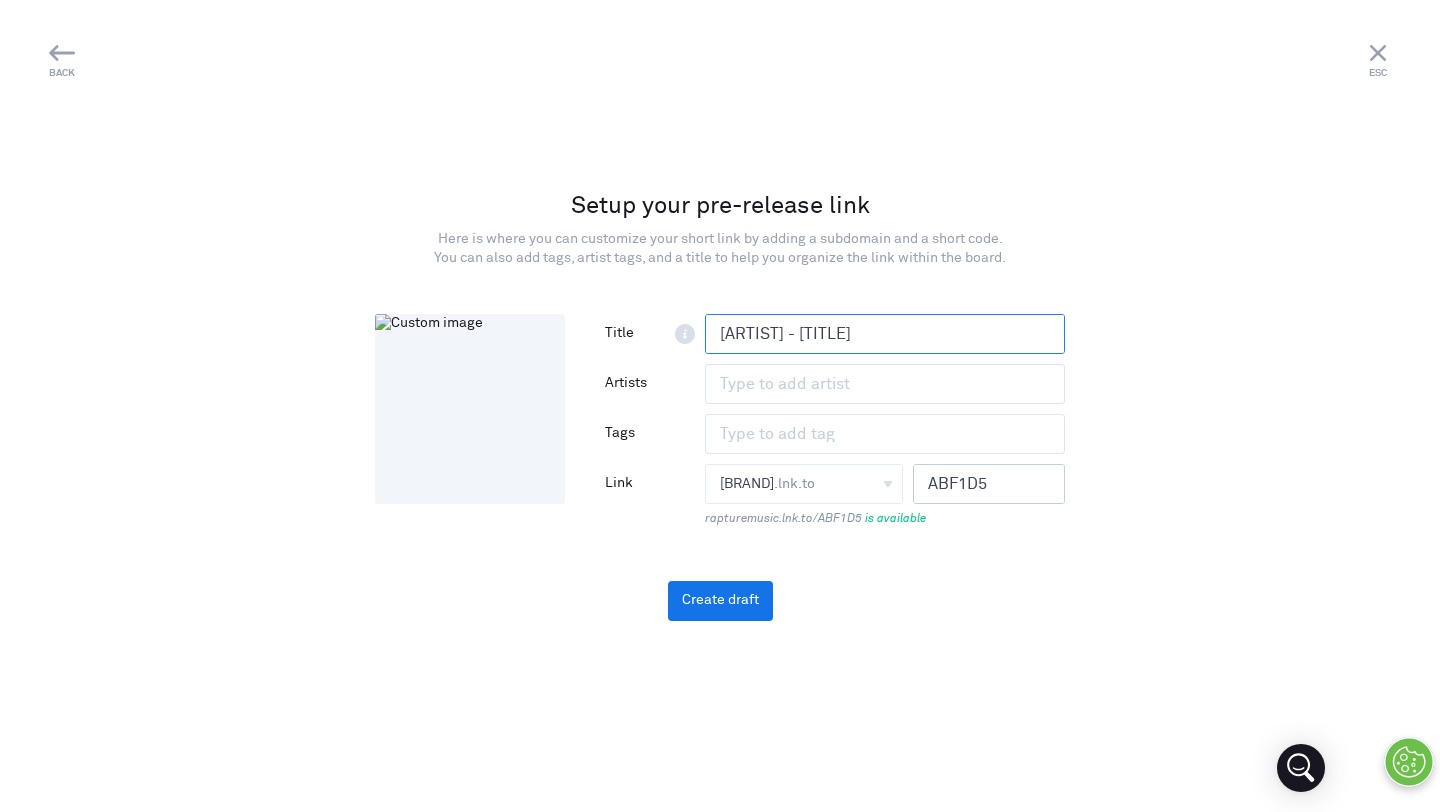 type on "[ARTIST] - [TITLE]" 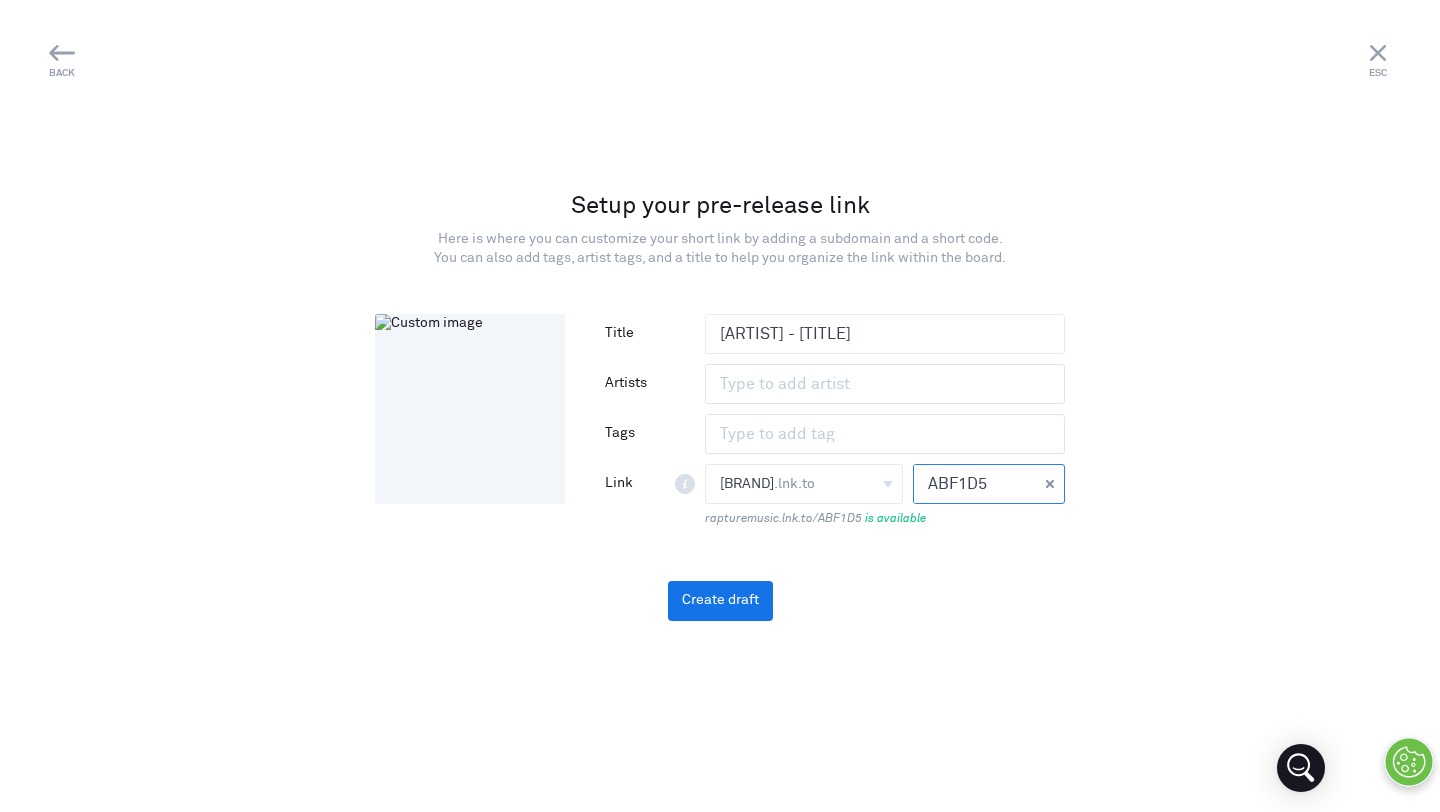 click on "ABF1D5" at bounding box center (975, 484) 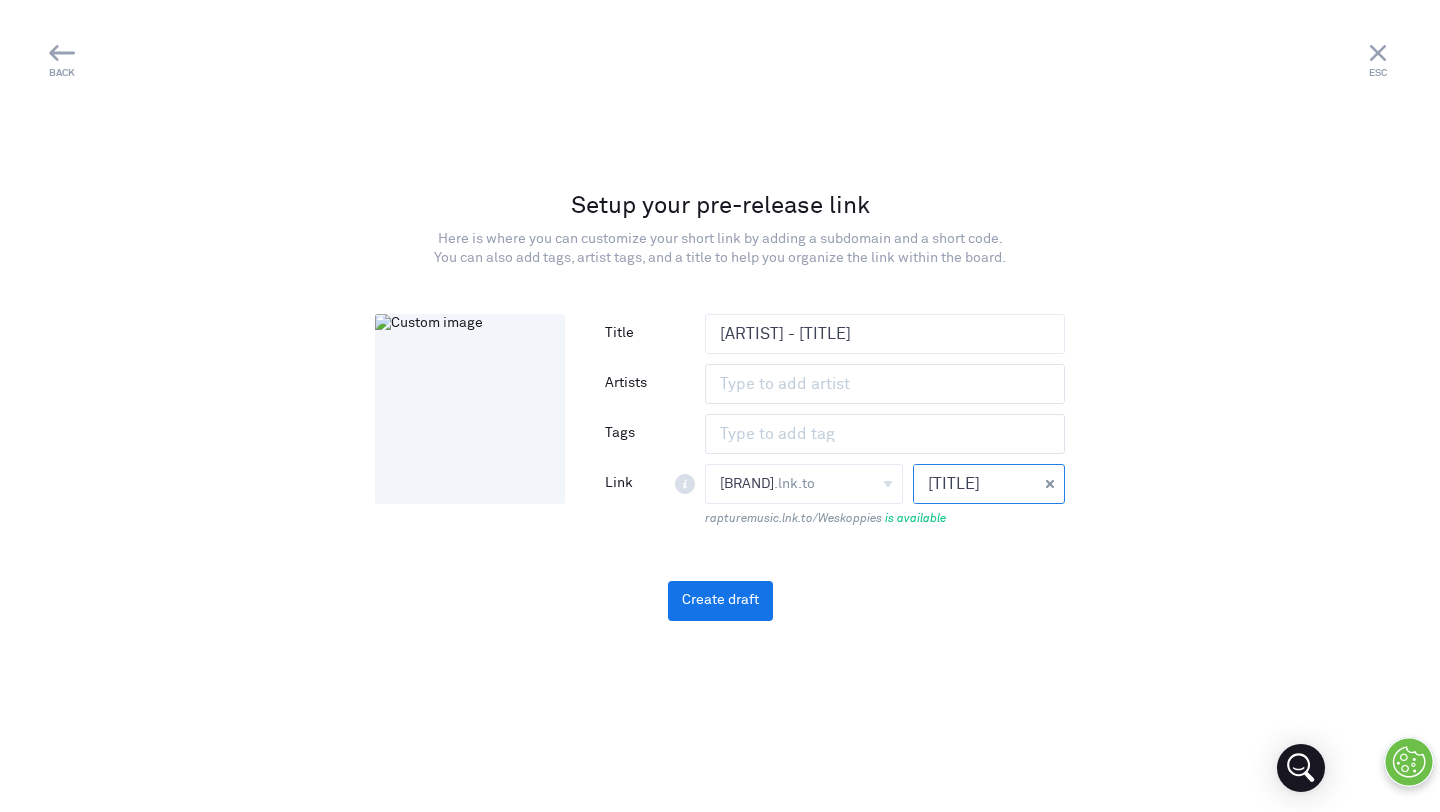 type on "[TITLE]" 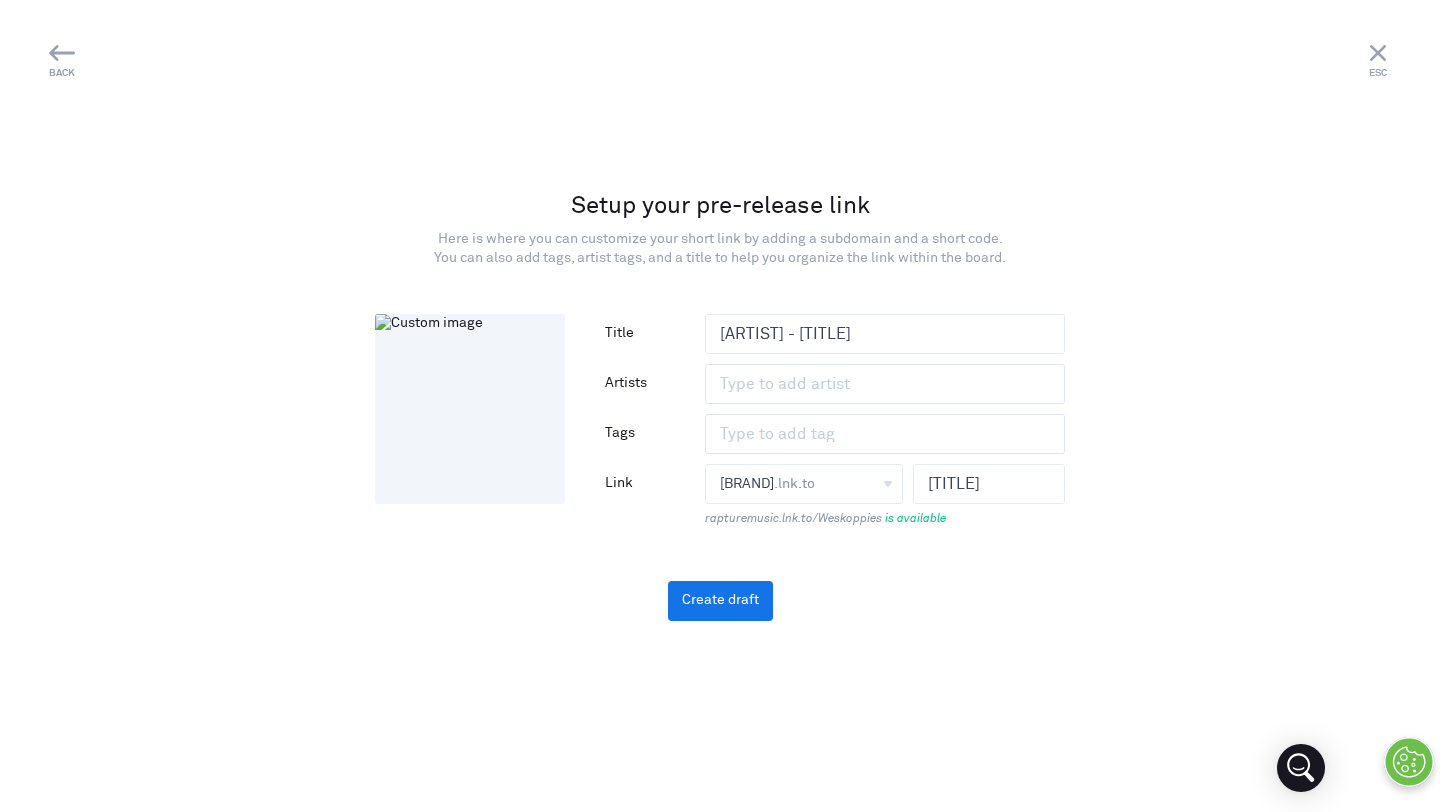 click on "Setup your pre-release link
Here is where you can customize your short link by adding a subdomain and a short code.   You can also add tags, artist tags, and a title to help you organize the link within the board.
Add image
Title
[ARTIST] - [TITLE]
Artists
No matches
Tags
No matches" at bounding box center [720, 405] 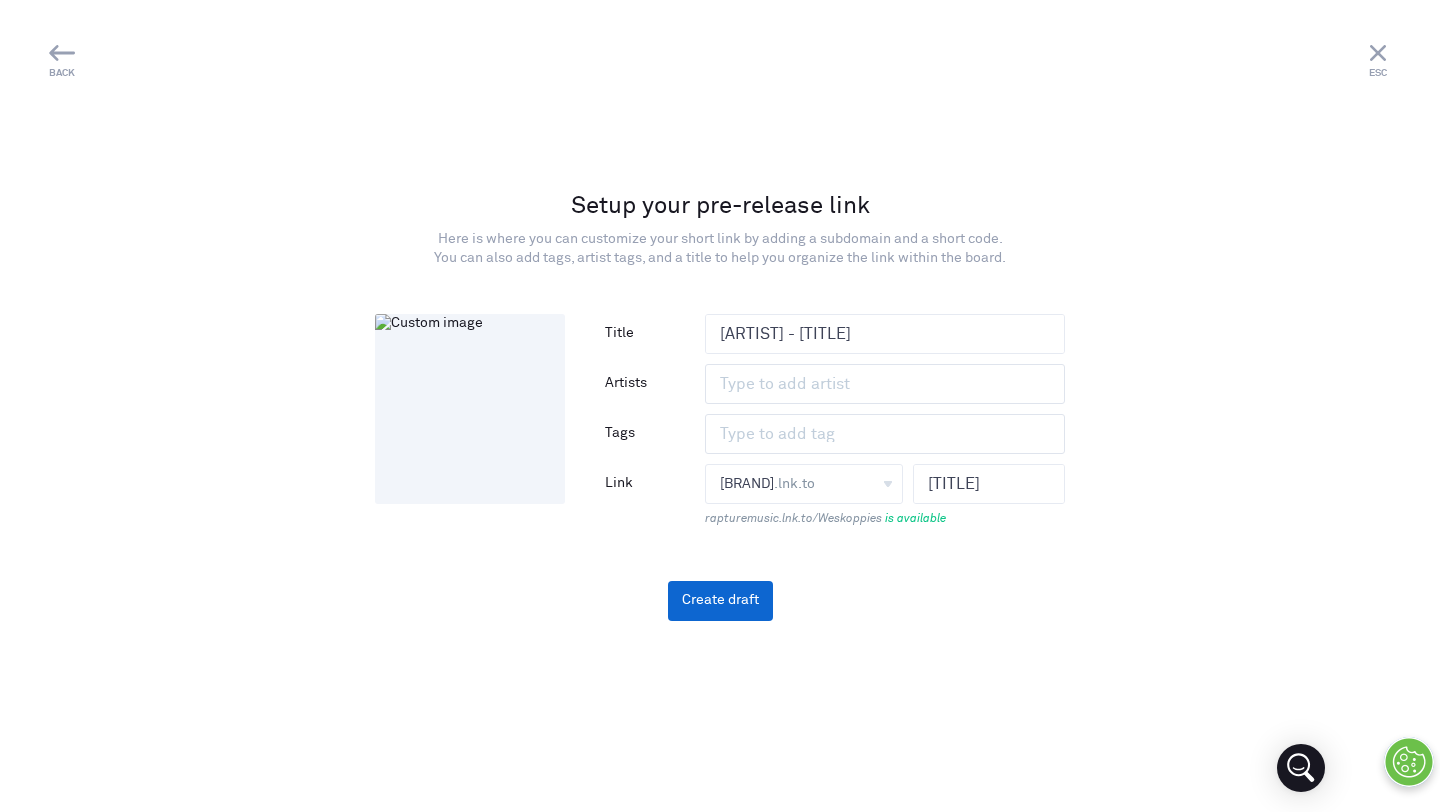 click on "Create draft" at bounding box center [720, 601] 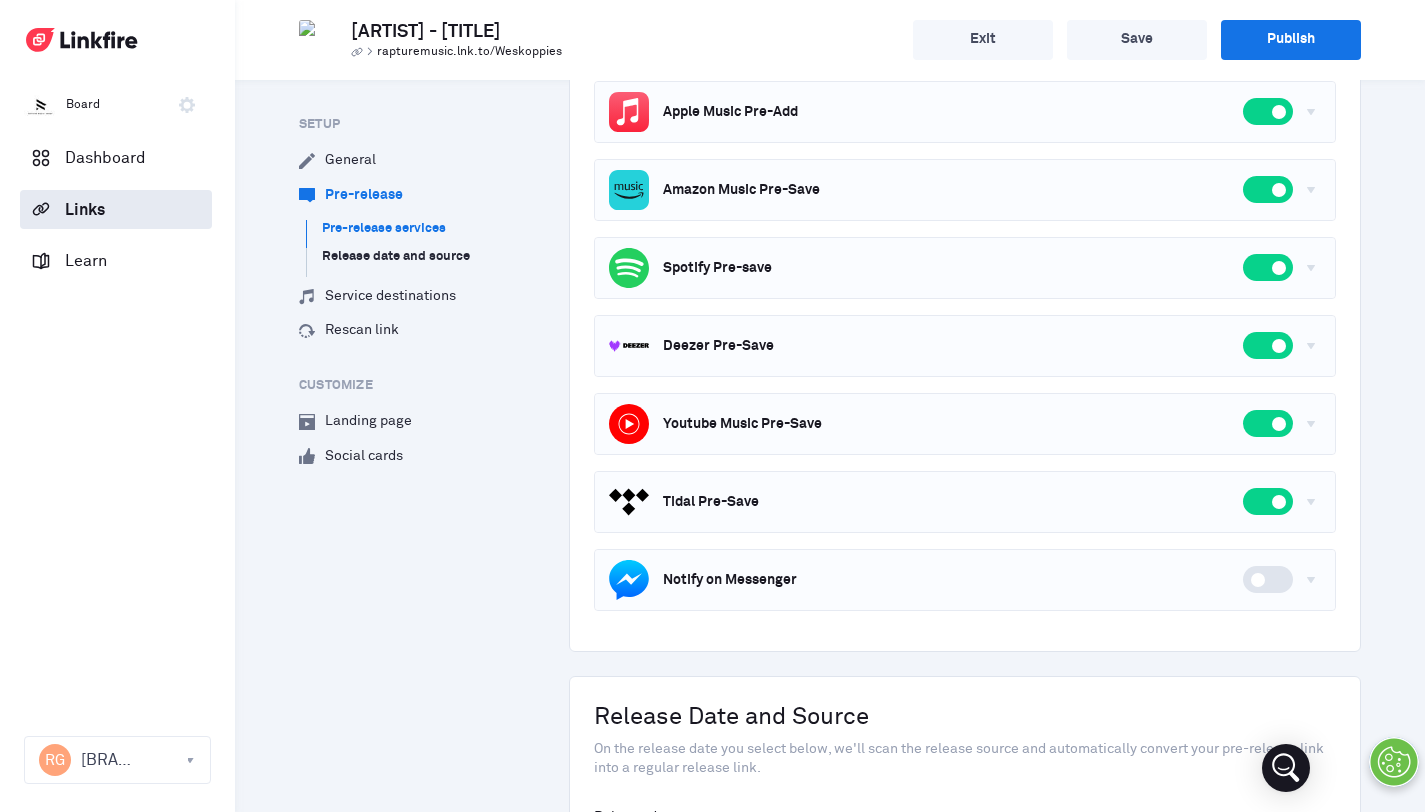 scroll, scrollTop: 579, scrollLeft: 0, axis: vertical 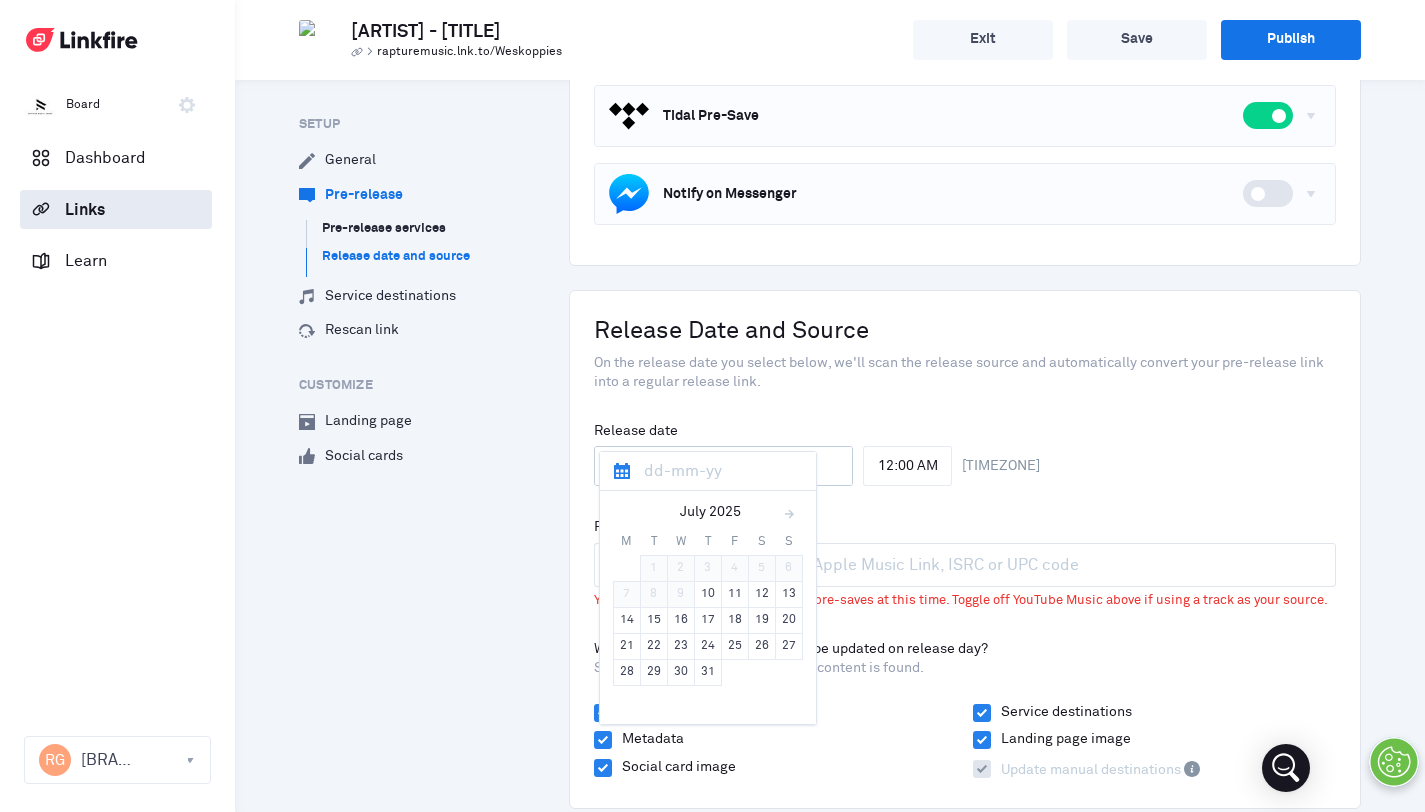 click on "July 2025
M T W T F S S 30 1 2 3 4 5 6 7 8 9 10 11 12 13 14 15 16 17 18 19 20 21 22 23 24 25 26 27 28 29 30 31 1 2 3 4 5 6 7 8 9 10" at bounding box center (724, 466) 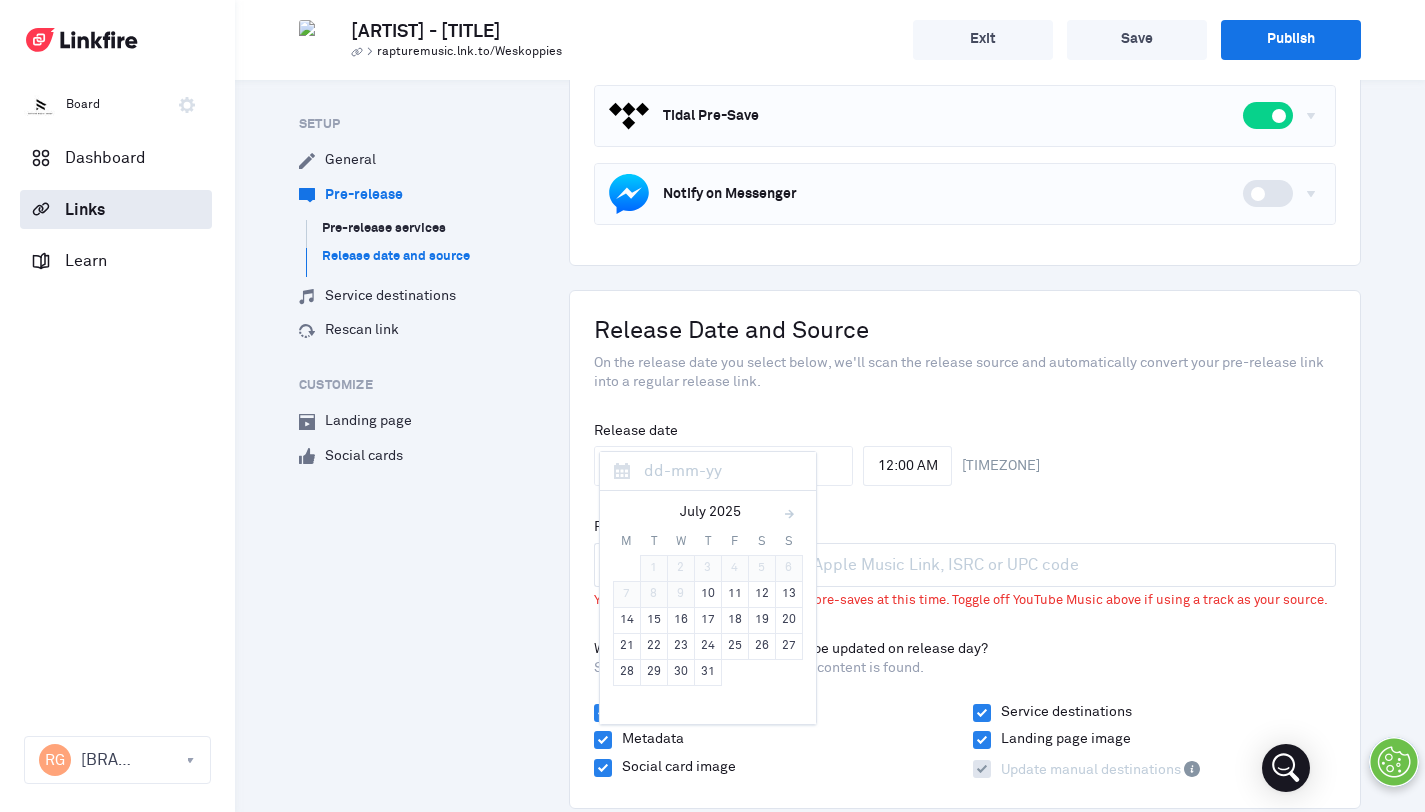 click on "July 2025" at bounding box center (711, 513) 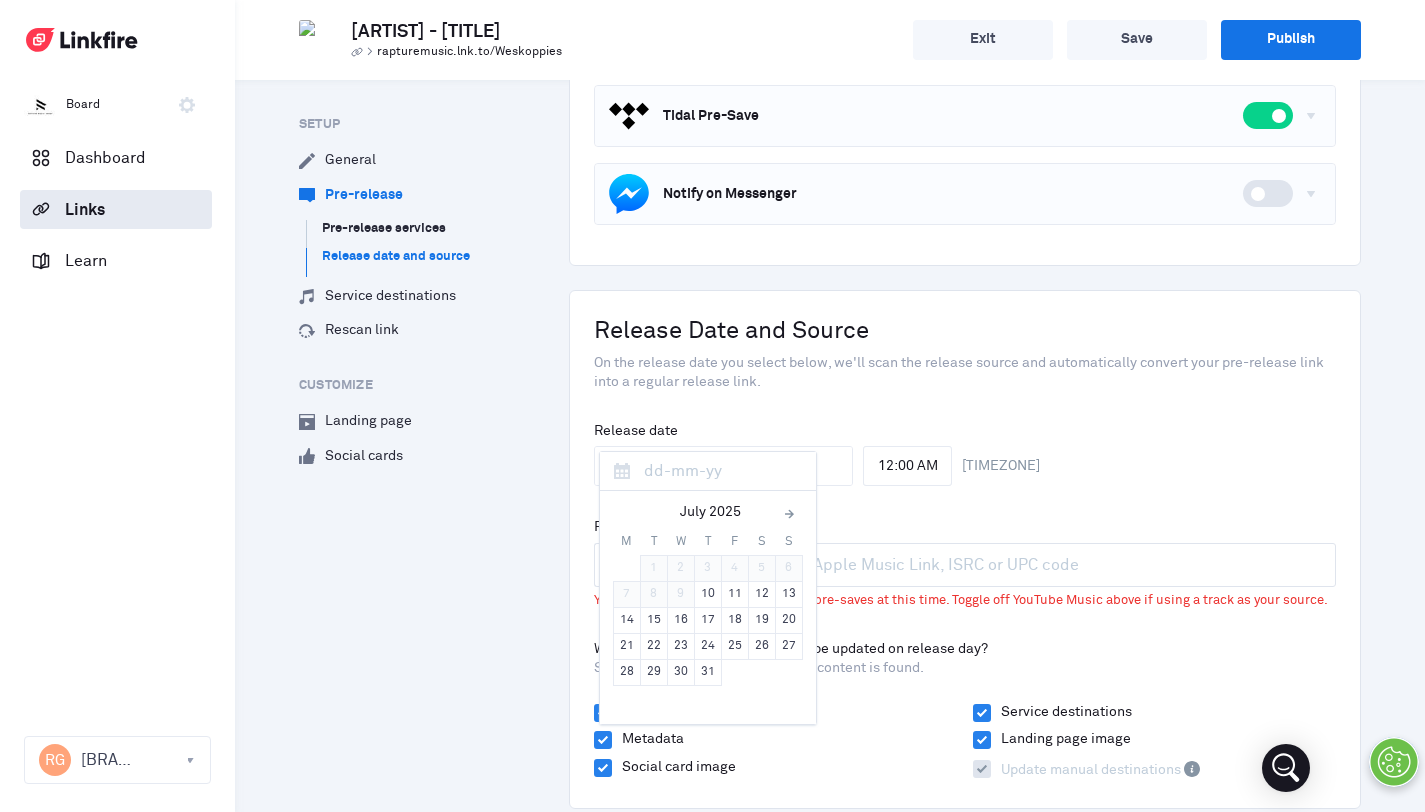 click at bounding box center (789, 514) 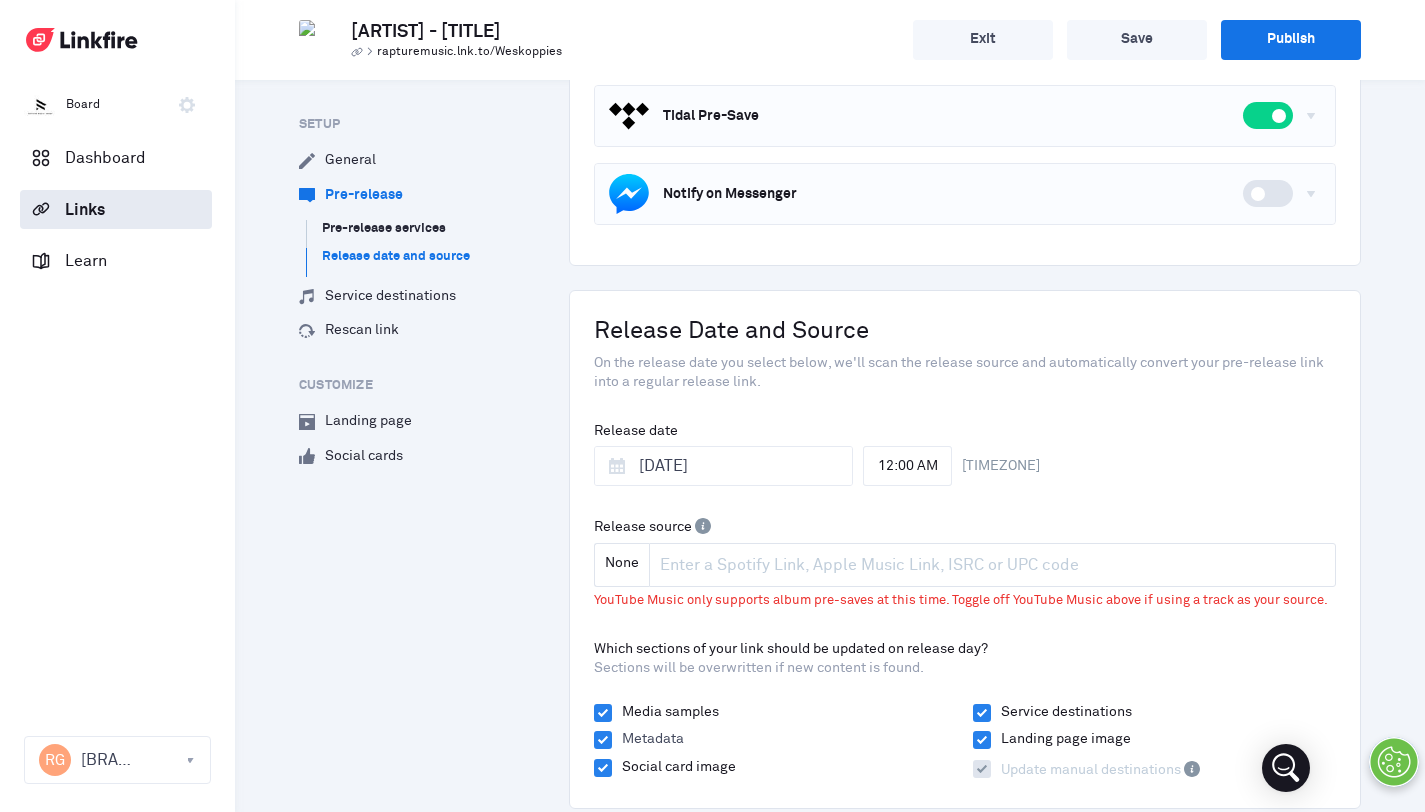 click on "Metadata" at bounding box center (648, 740) 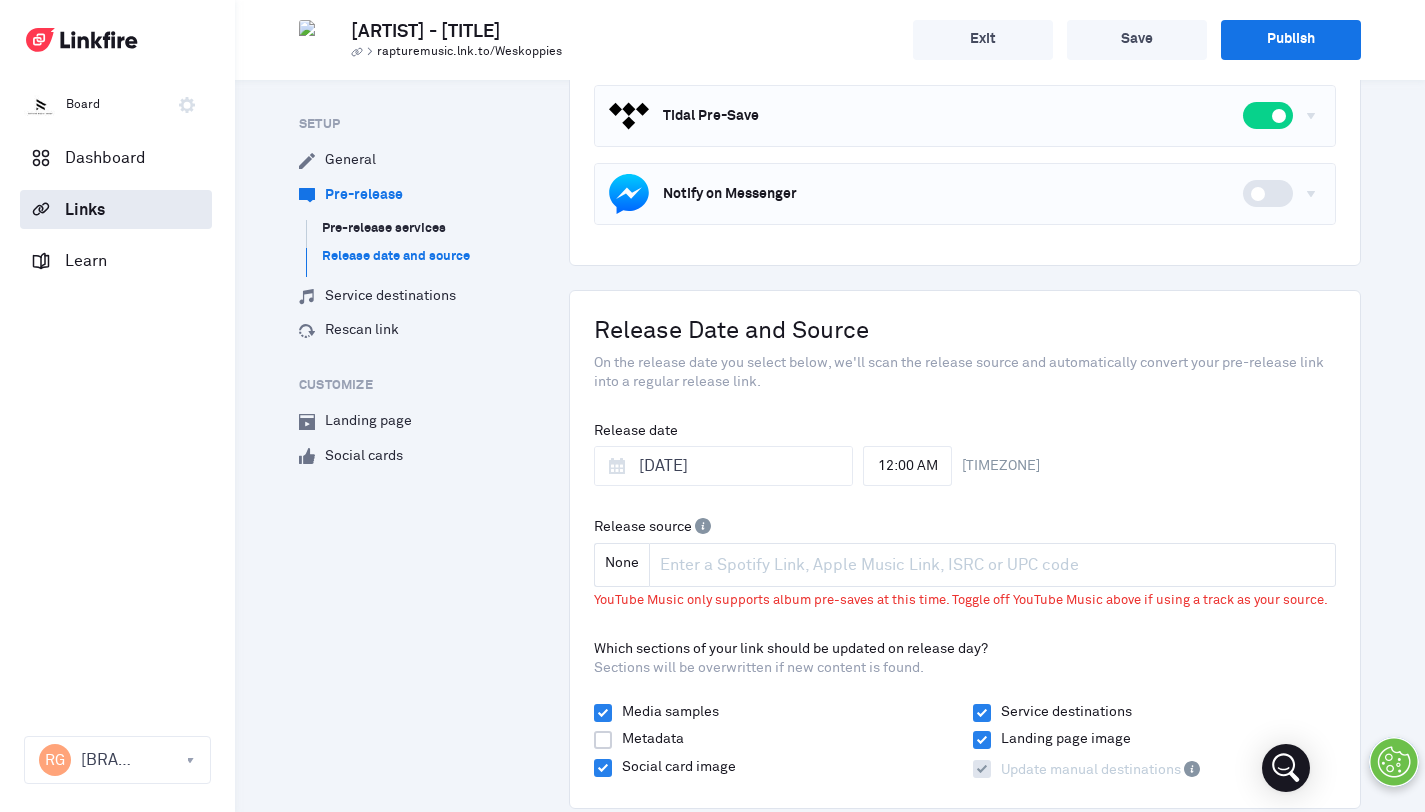 click on "None" at bounding box center (993, 565) 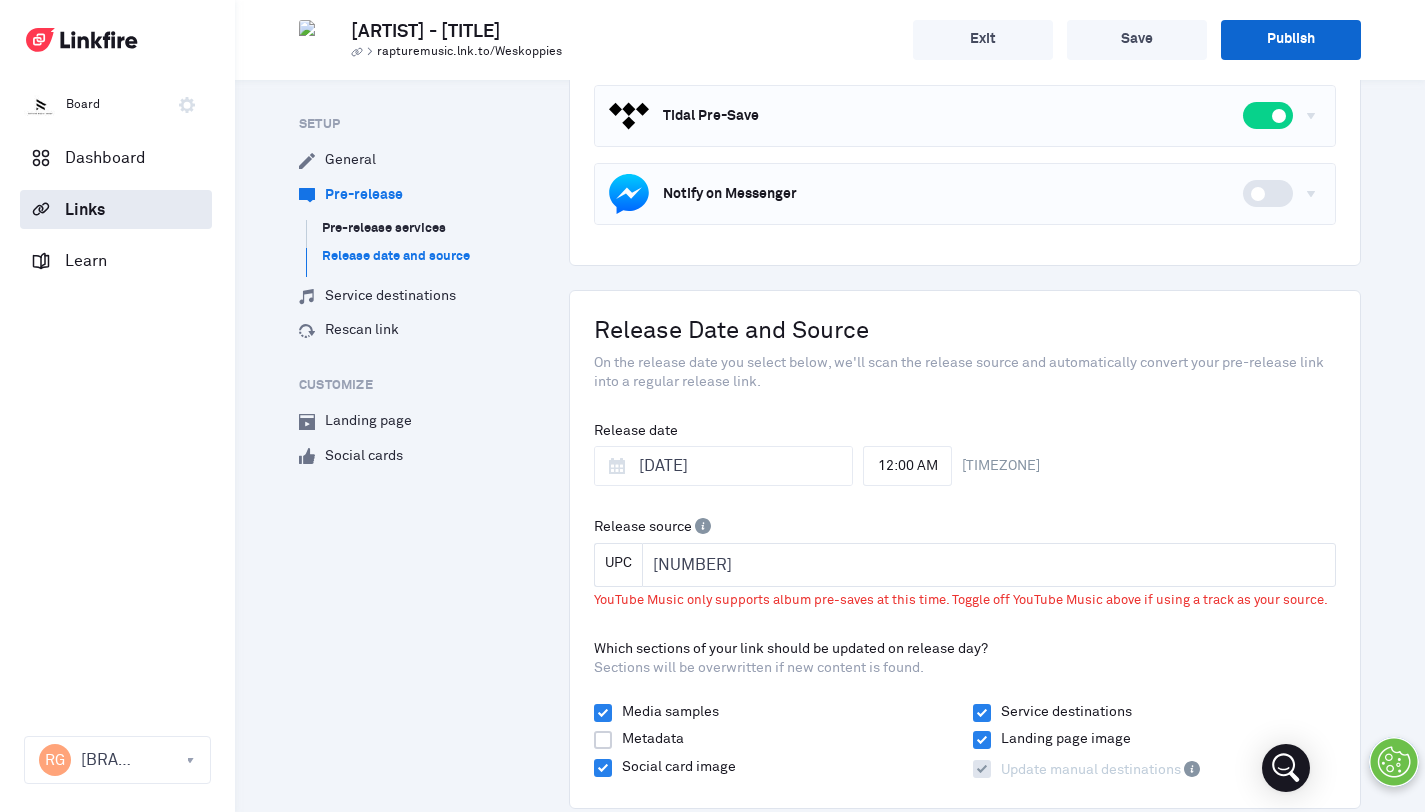 type on "[NUMBER]" 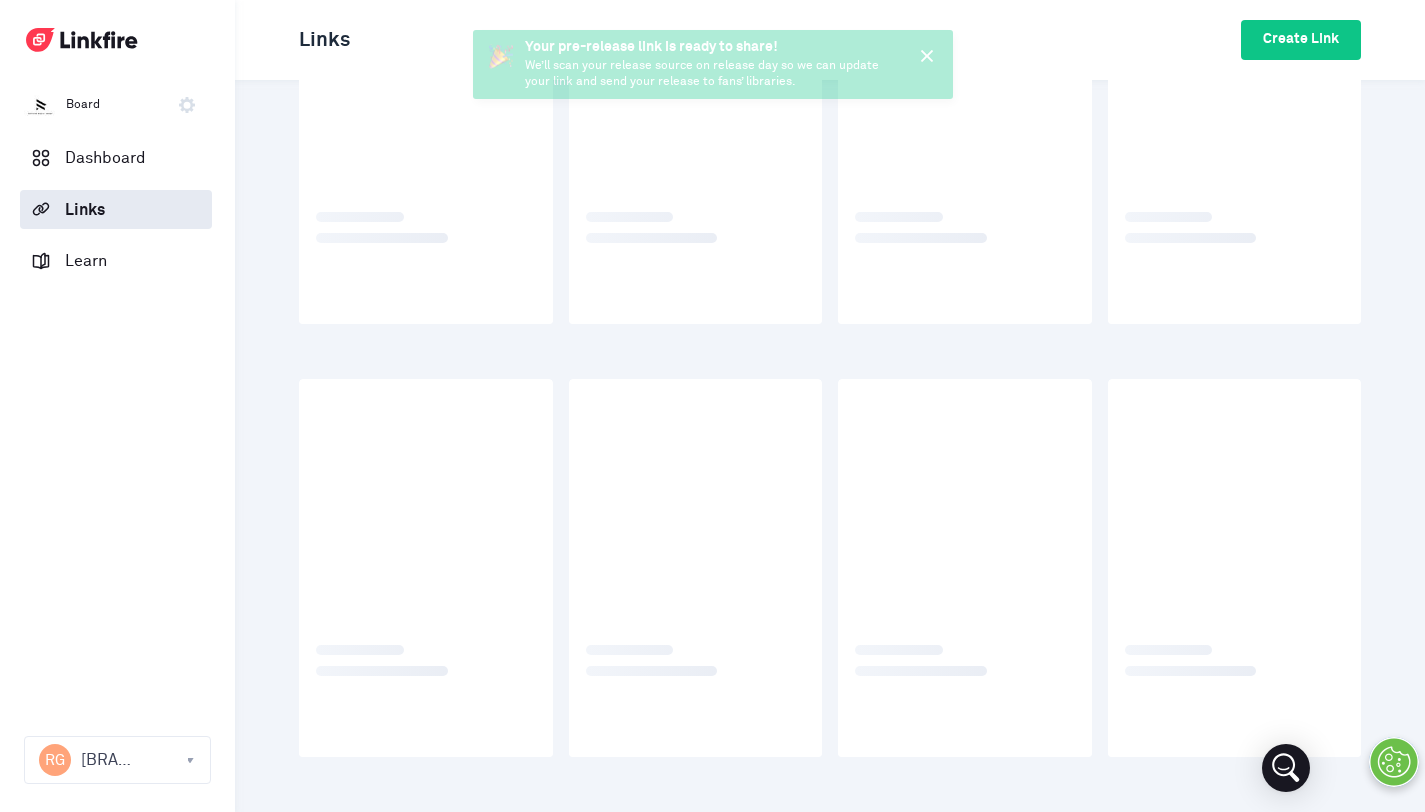 scroll, scrollTop: 0, scrollLeft: 0, axis: both 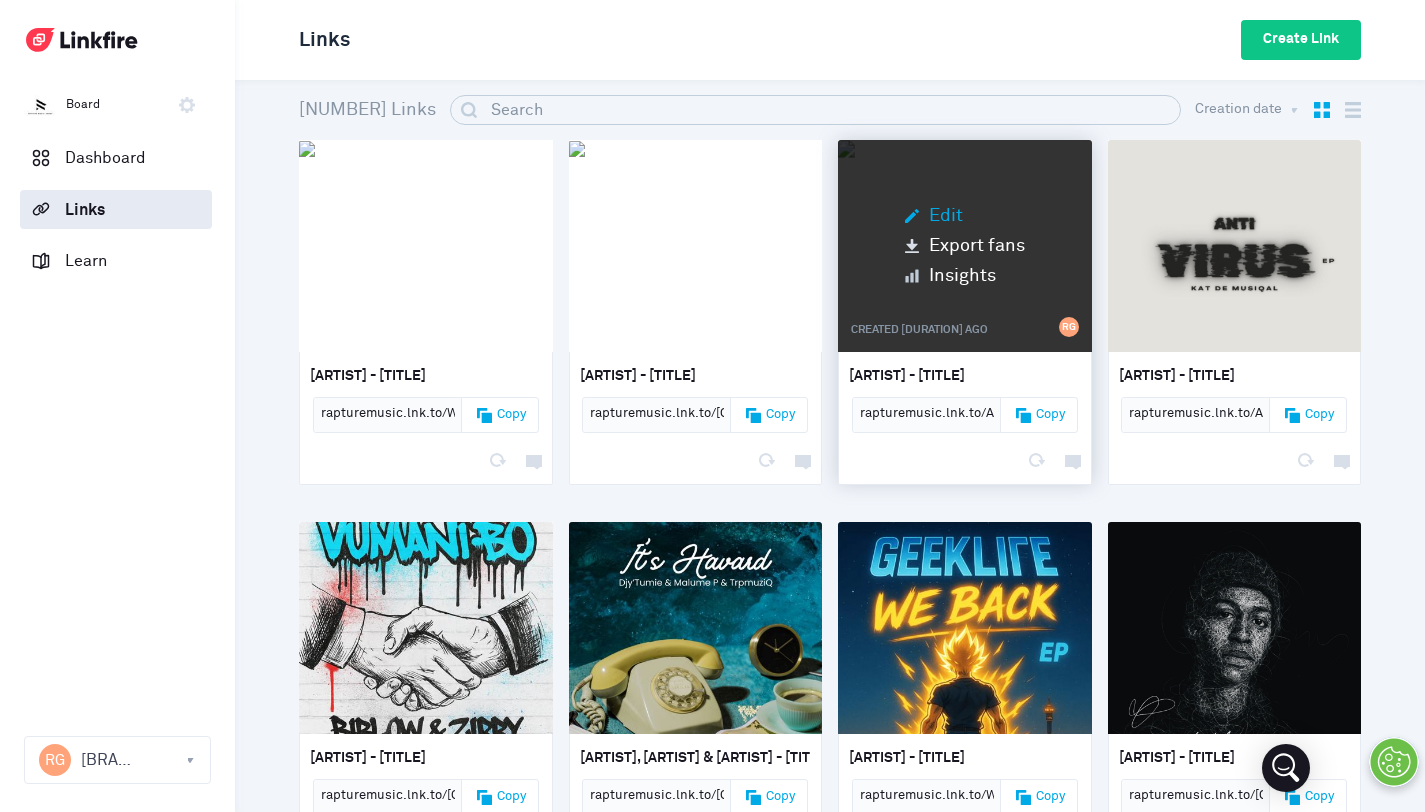 click on "Edit" at bounding box center (965, 216) 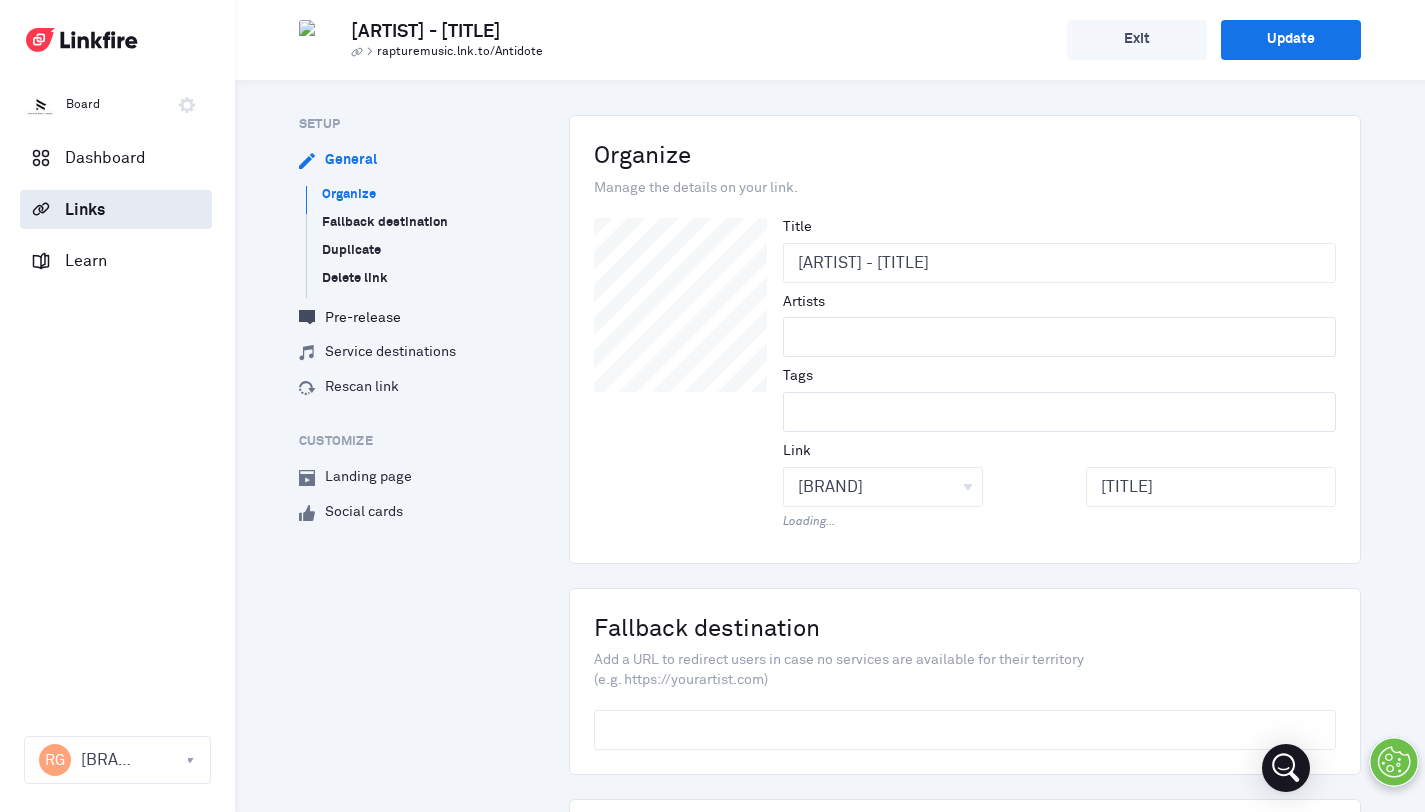 click on "Pre-release" at bounding box center (350, 318) 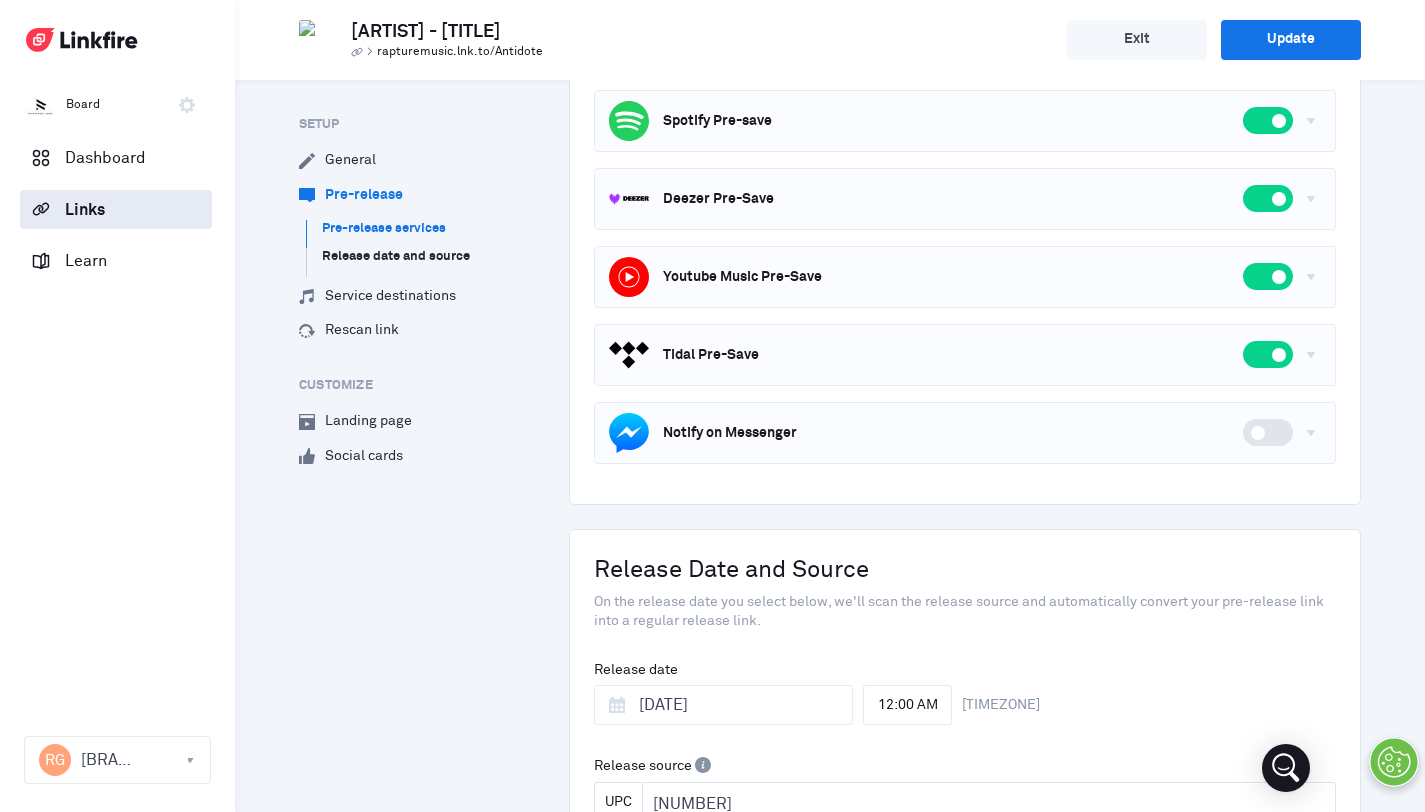 scroll, scrollTop: 413, scrollLeft: 0, axis: vertical 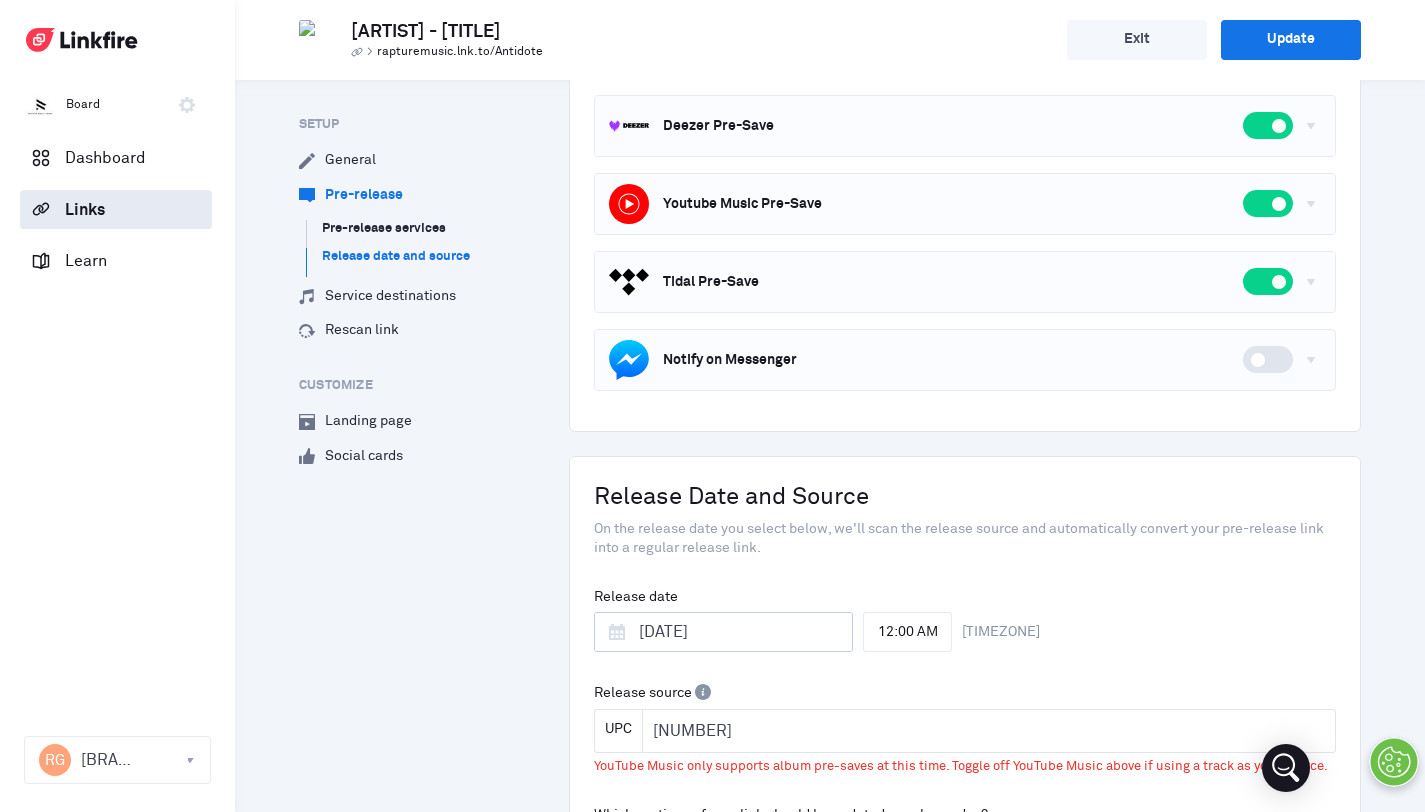 click on "[DATE]
[MONTH] [YEAR]
M T W T F S S 30 1 2 3 4 5 6 7 8 9 10 11 12 13 14 15 16 17 18 19 20 21 22 23 24 25 26 27 28 29 30 31 1 2 3 4 5 6 7 8 9 10" at bounding box center [724, 632] 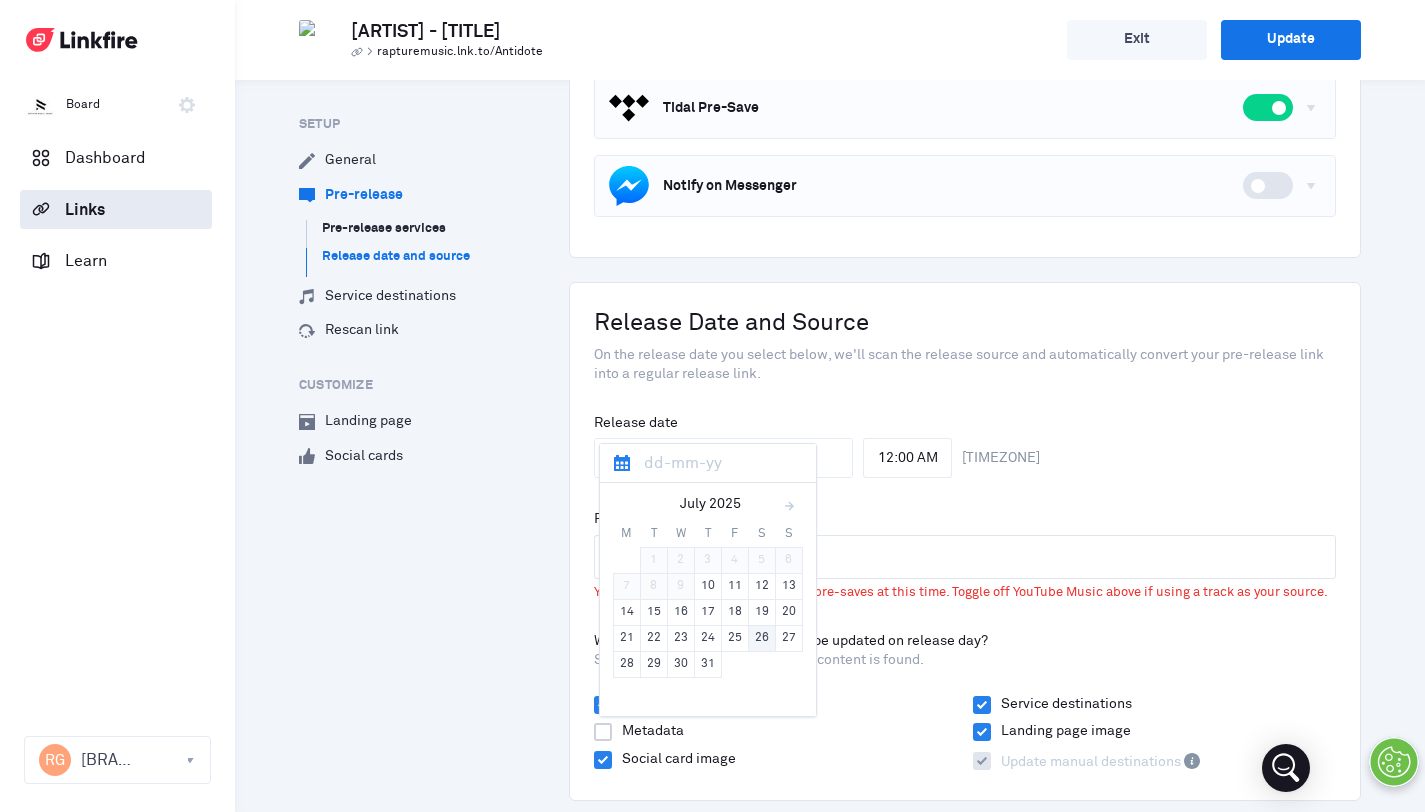 scroll, scrollTop: 594, scrollLeft: 0, axis: vertical 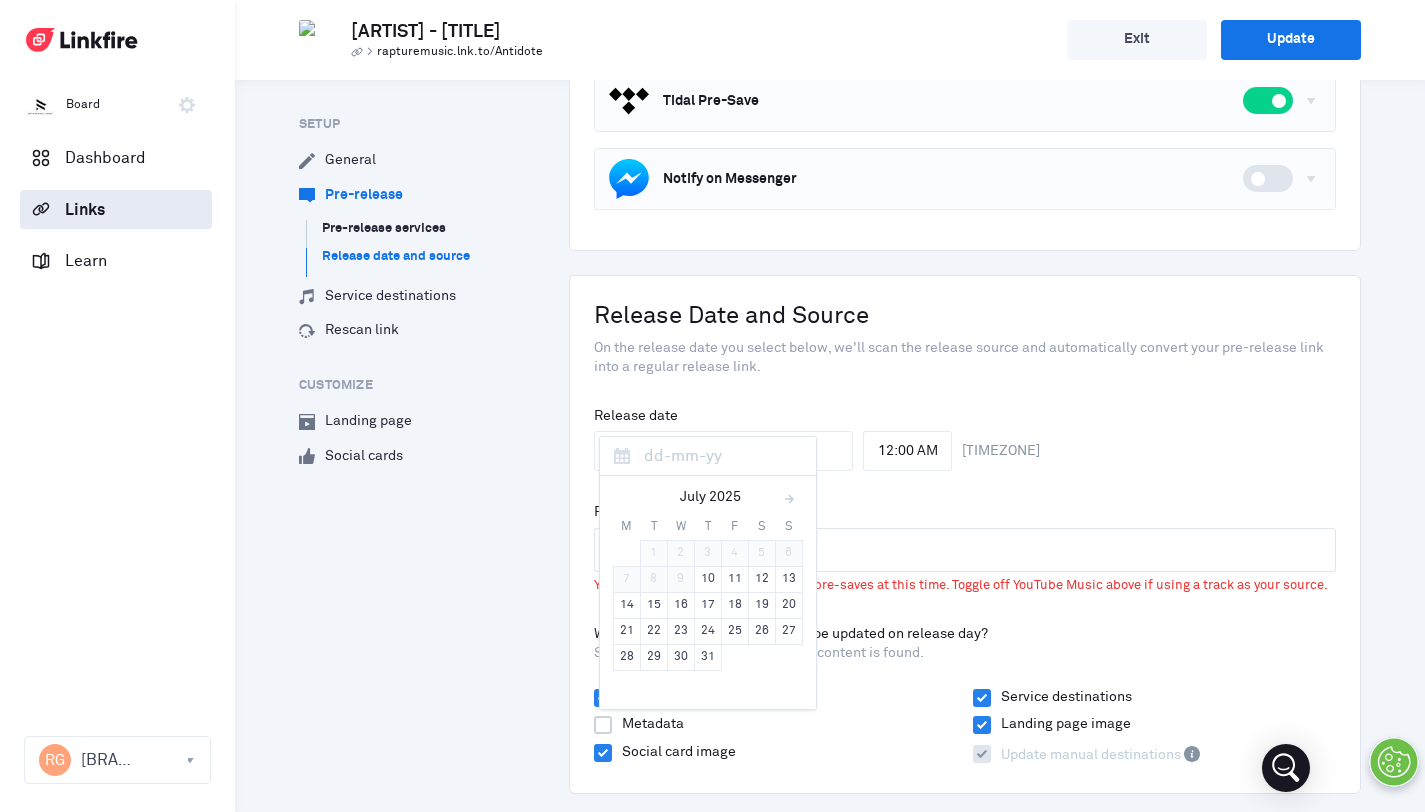 drag, startPoint x: 494, startPoint y: 571, endPoint x: 424, endPoint y: 412, distance: 173.72679 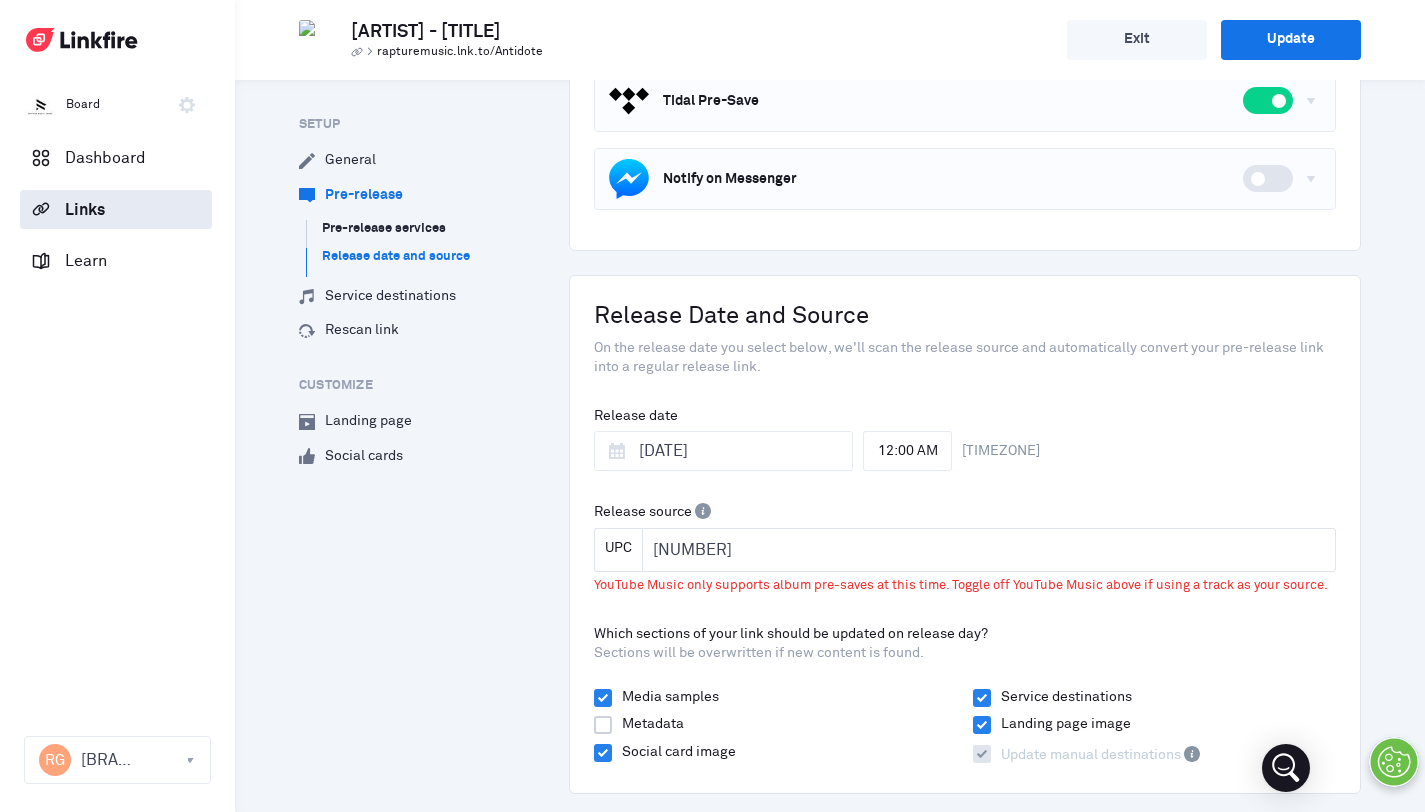 click on "Links" at bounding box center (116, 209) 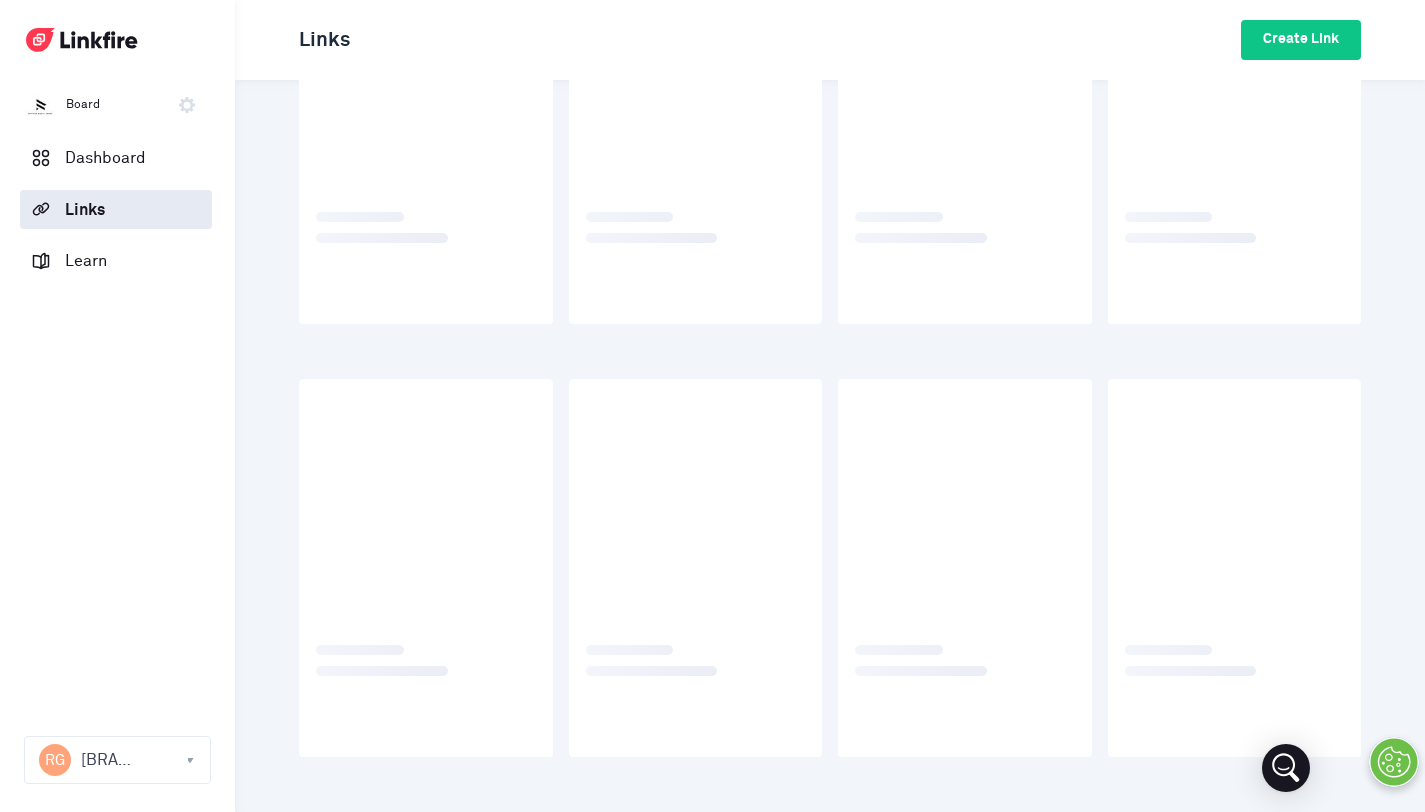 scroll, scrollTop: 0, scrollLeft: 0, axis: both 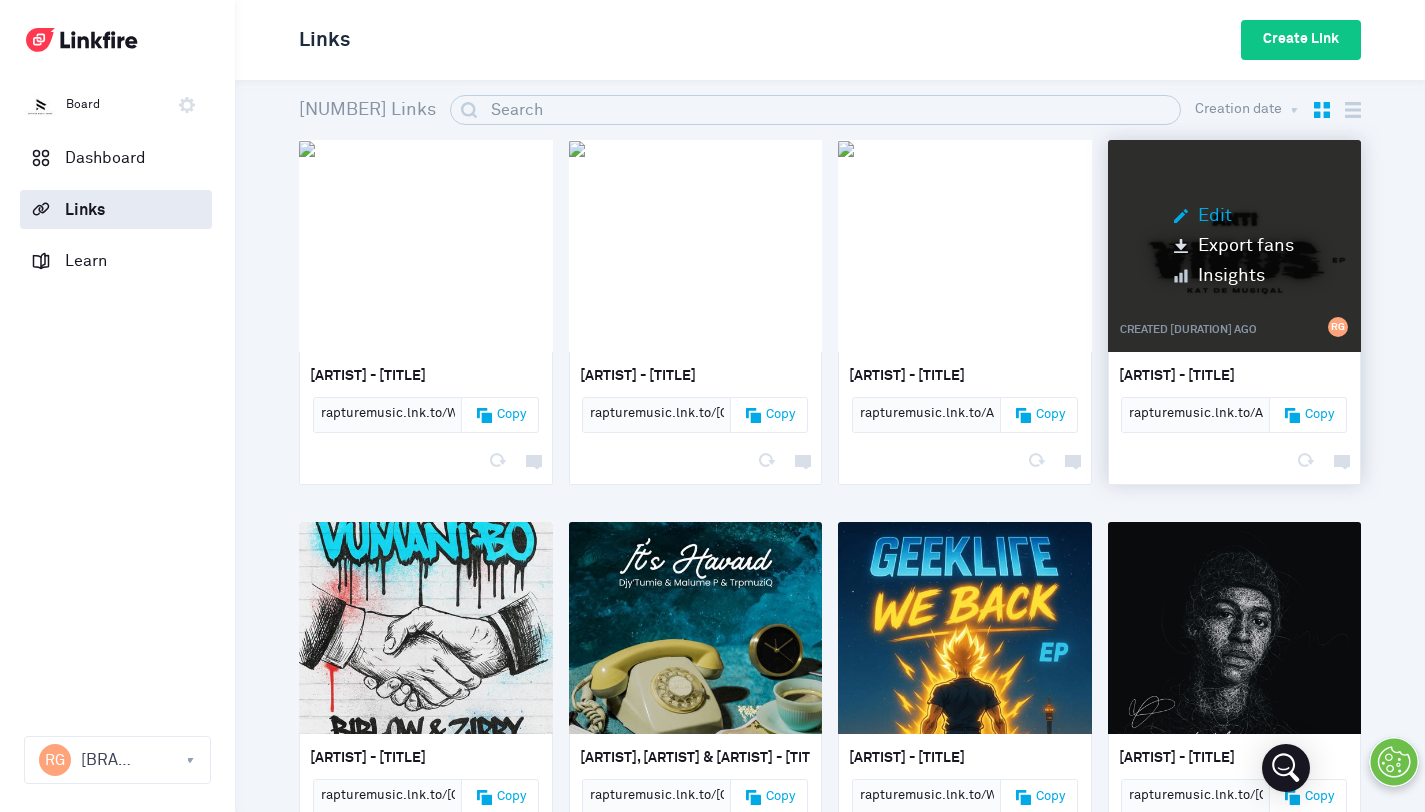 click on "Edit" at bounding box center (1234, 216) 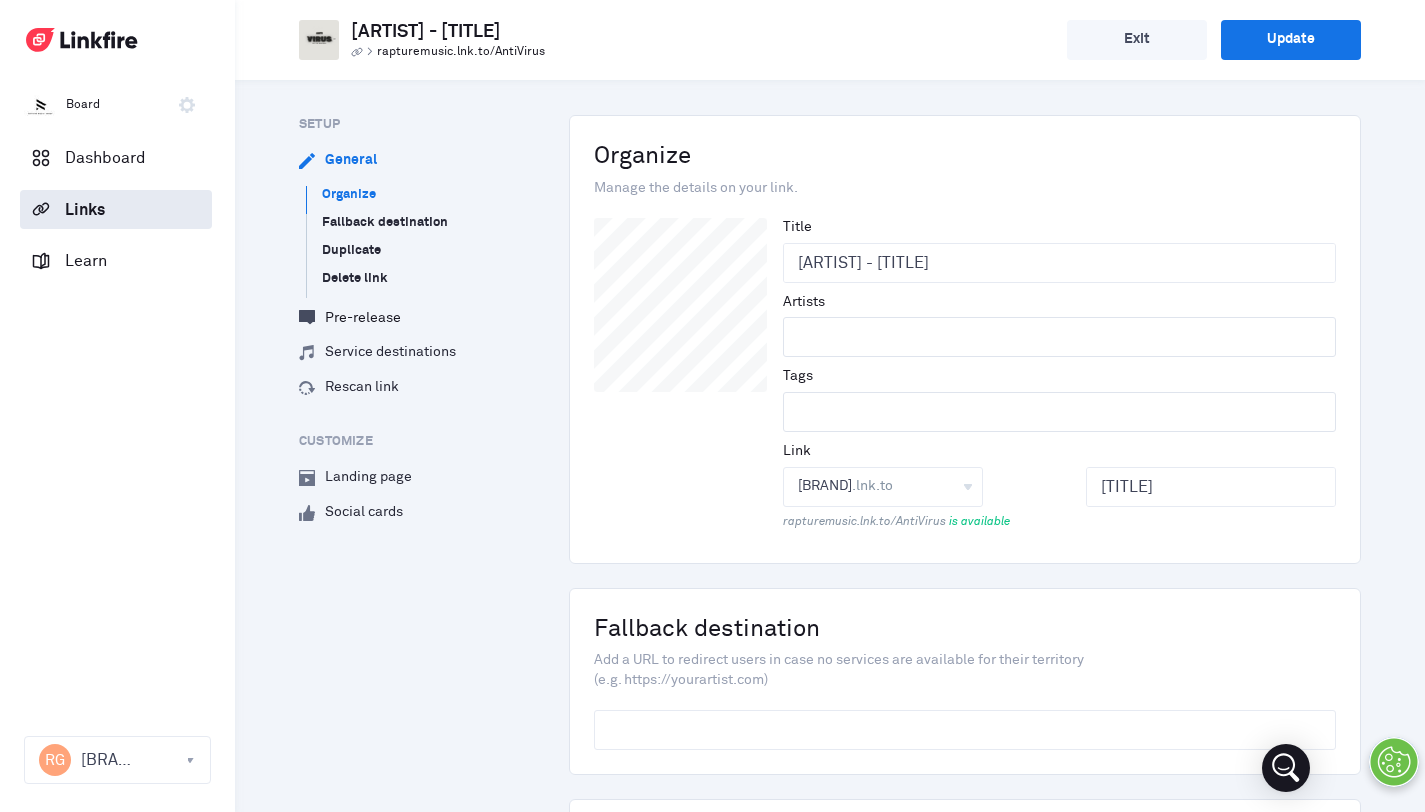 click on "Pre-release" at bounding box center (350, 318) 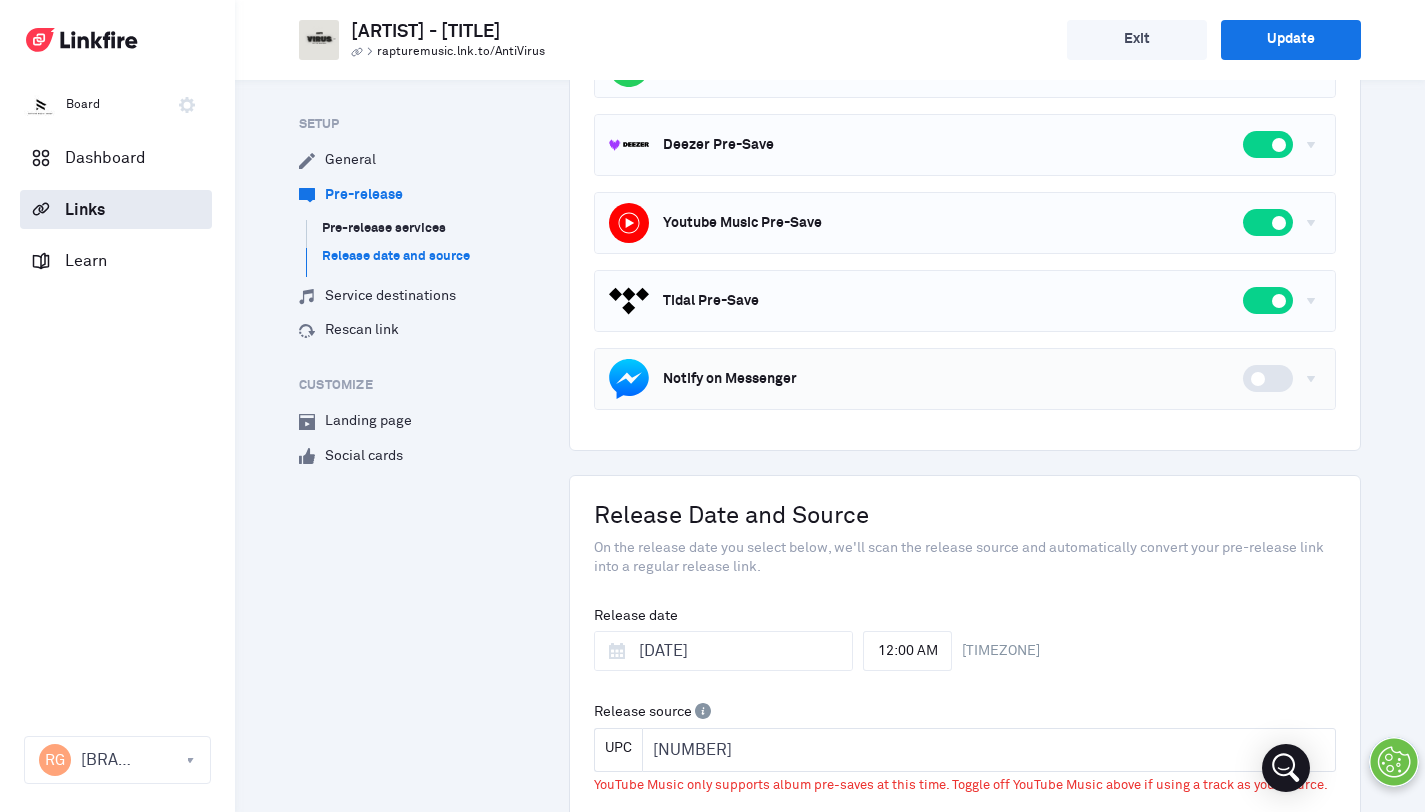 scroll, scrollTop: 594, scrollLeft: 0, axis: vertical 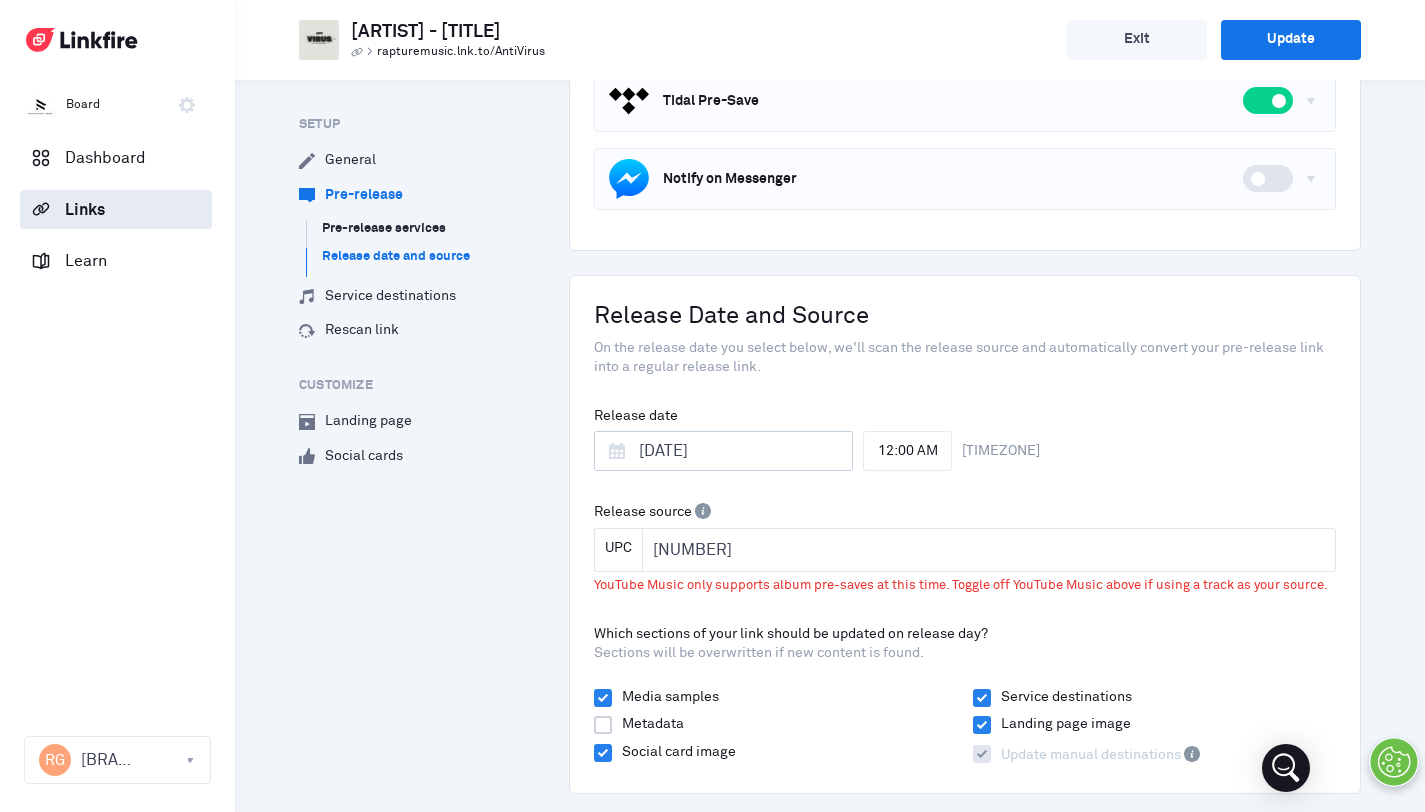 click on "[DATE]-[DATE]-[DATE]
[MONTH] [YEAR]
M T W T F S S 30 1 2 3 4 5 6 7 8 9 10 11 12 13 14 15 16 17 18 19 20 21 22 23 24 25 26 27 28 29 30 31 1 2 3 4 5 6 7 8 9 10" at bounding box center (724, 451) 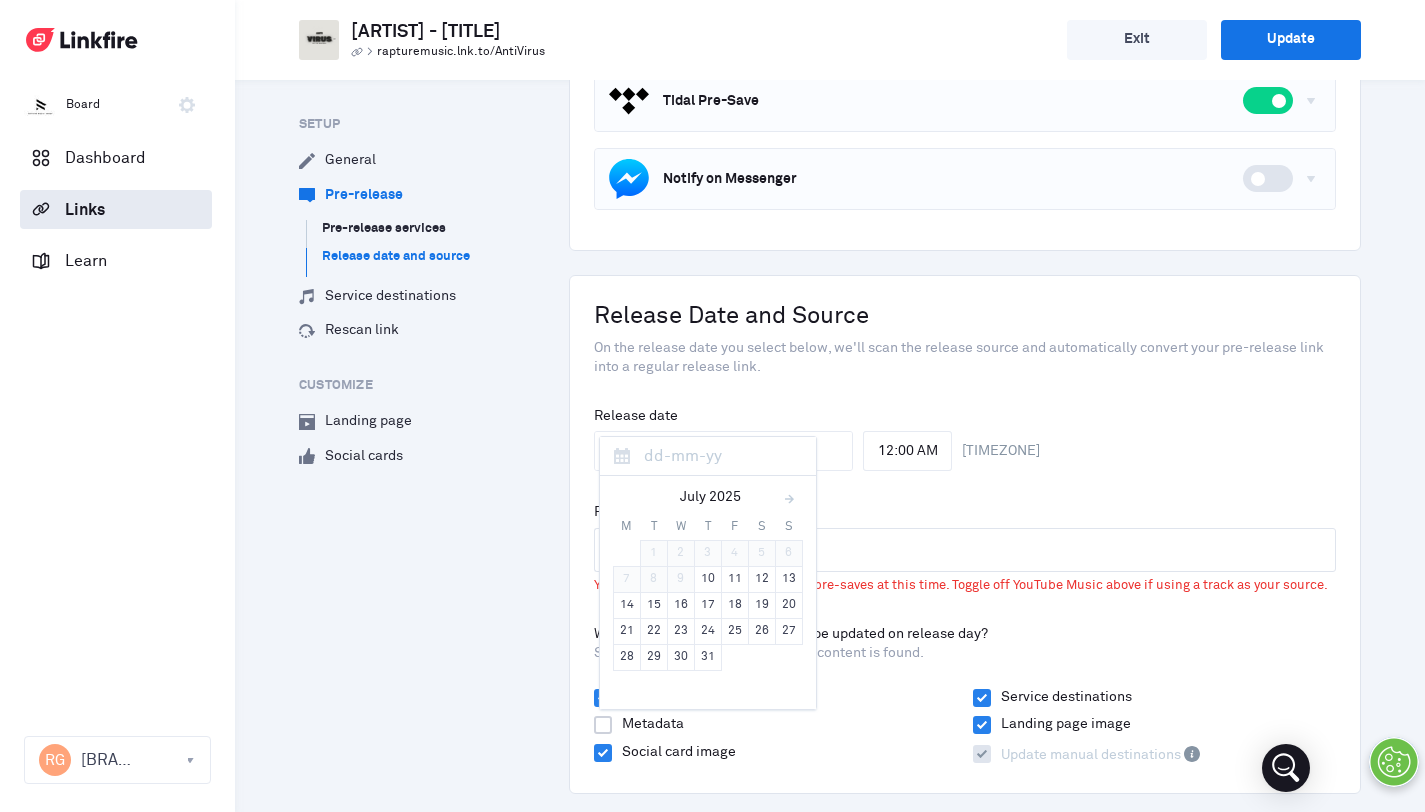 click on "On the release date you select below, we'll scan the release source and automatically convert your pre-release link into a regular release link." at bounding box center [965, 358] 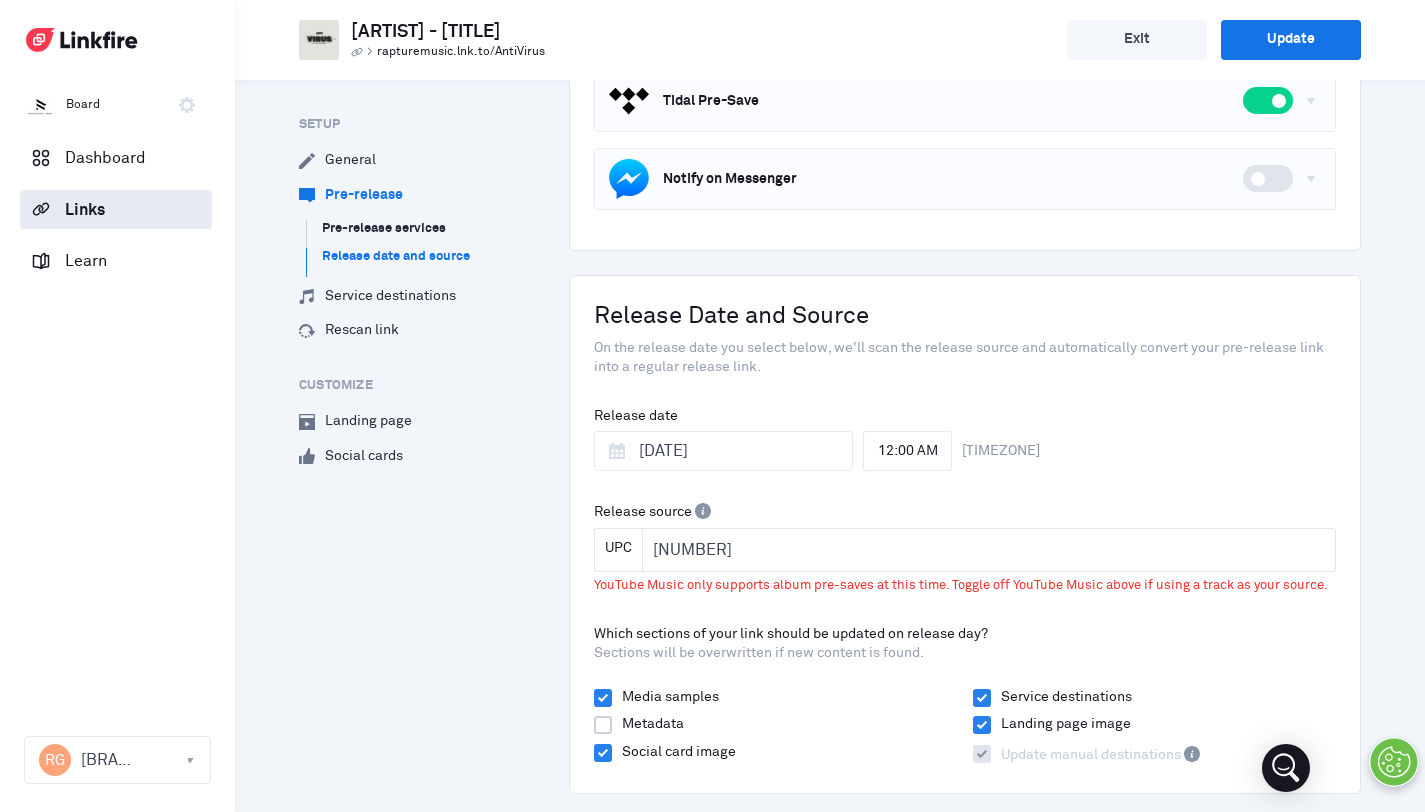 click on "[DATE]-[DATE]-[DATE]
[MONTH] [YEAR]
M T W T F S S 30 1 2 3 4 5 6 7 8 9 10 11 12 13 14 15 16 17 18 19 20 21 22 23 24 25 26 27 28 29 30 31 1 2 3 4 5 6 7 8 9 10" at bounding box center [724, 451] 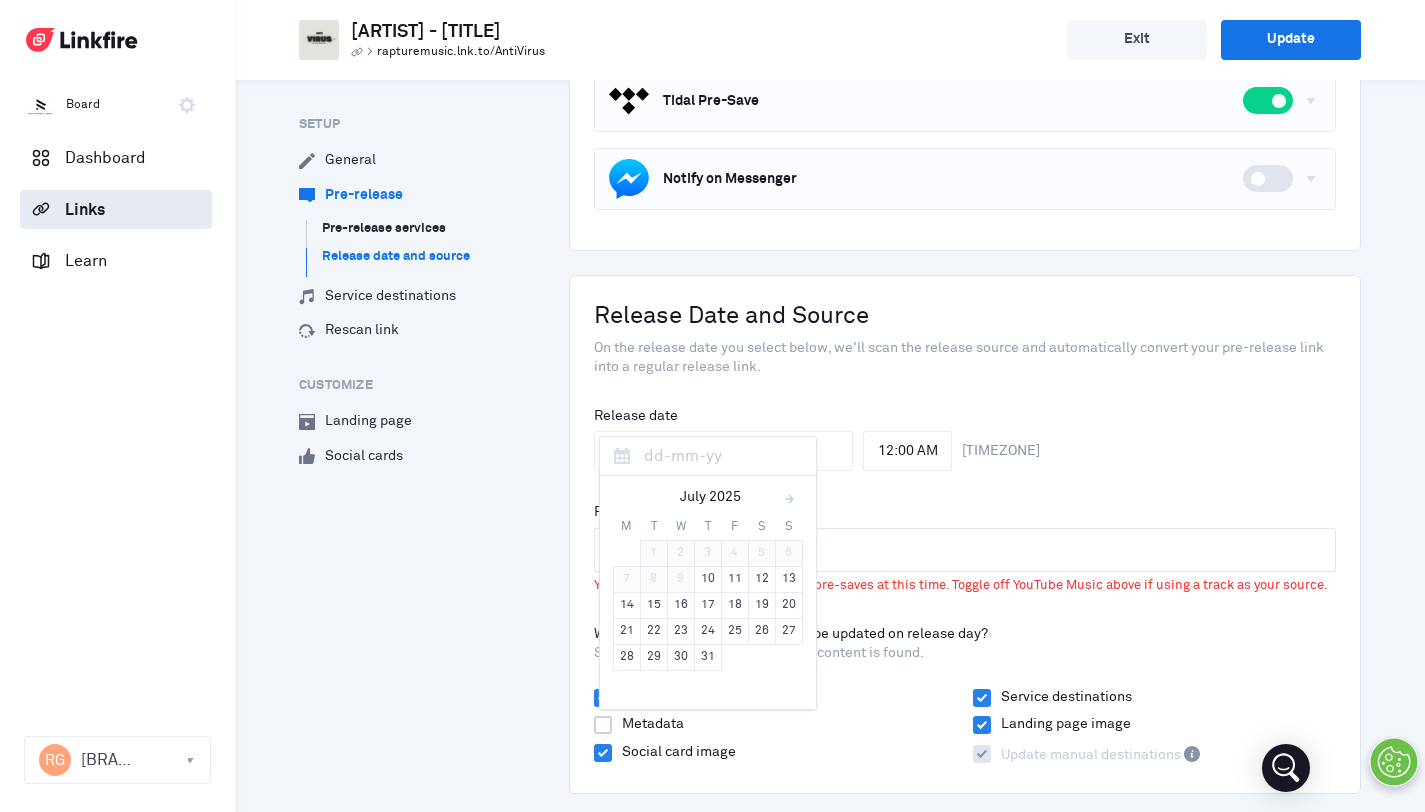 drag, startPoint x: 493, startPoint y: 598, endPoint x: 480, endPoint y: 560, distance: 40.16217 